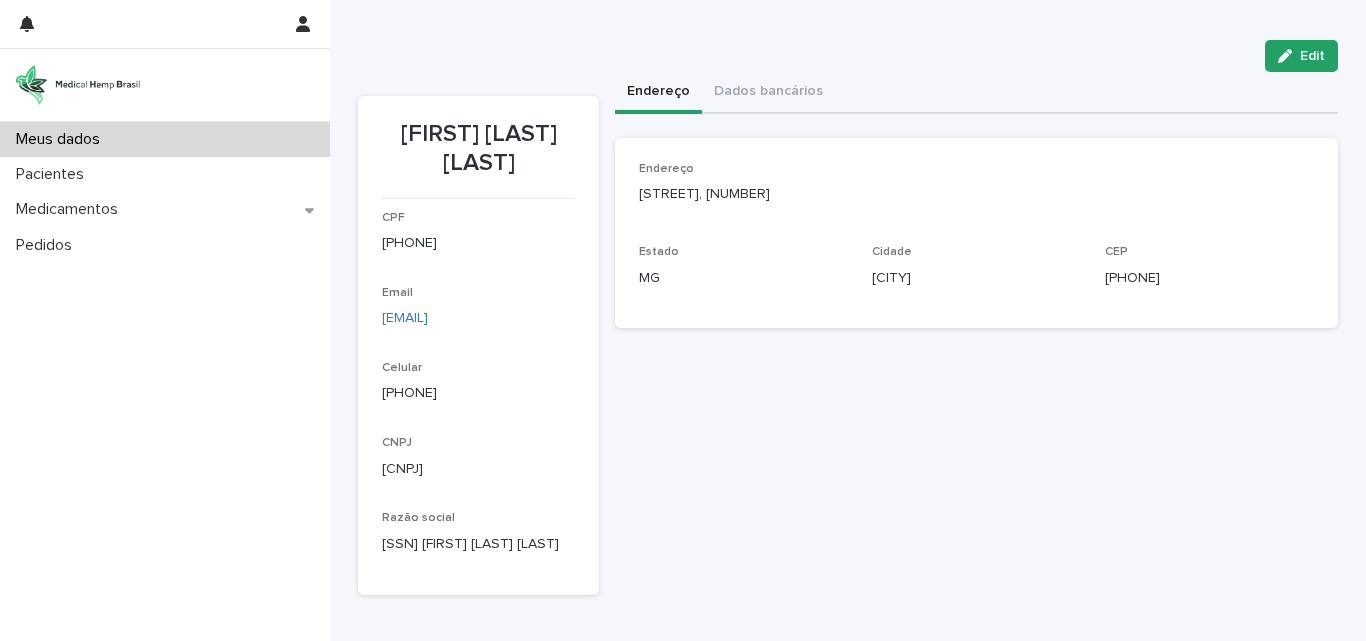 scroll, scrollTop: 0, scrollLeft: 0, axis: both 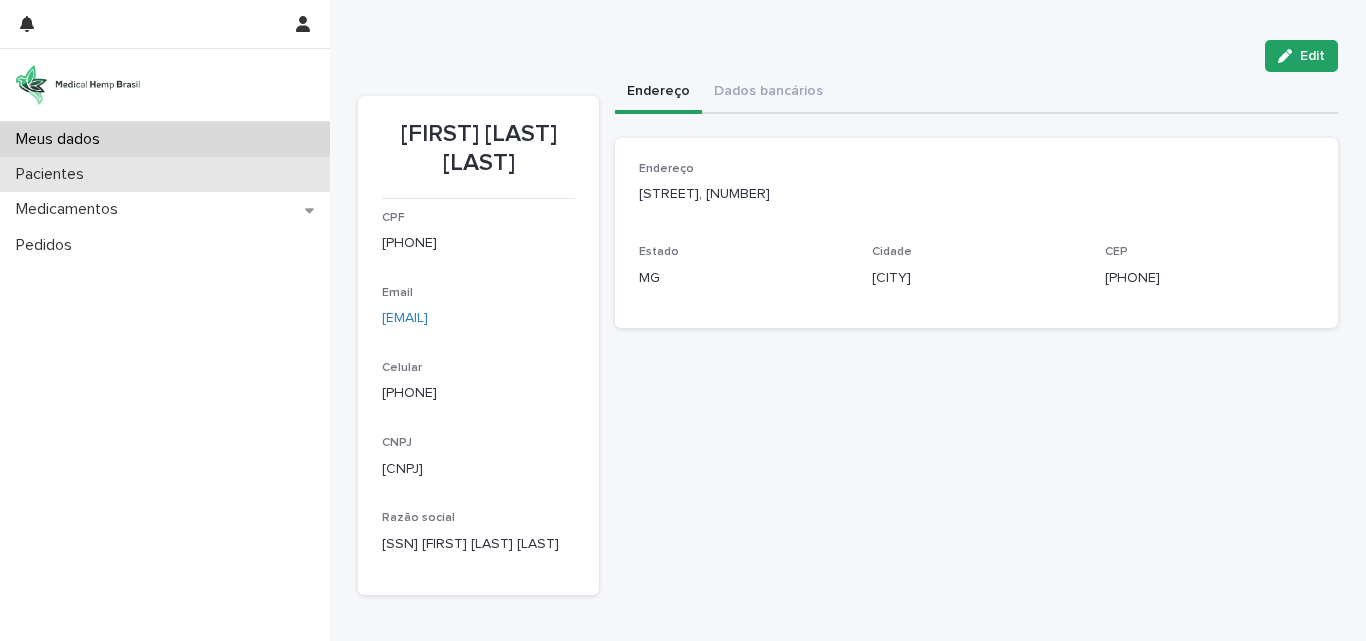 click on "Pacientes" at bounding box center [54, 174] 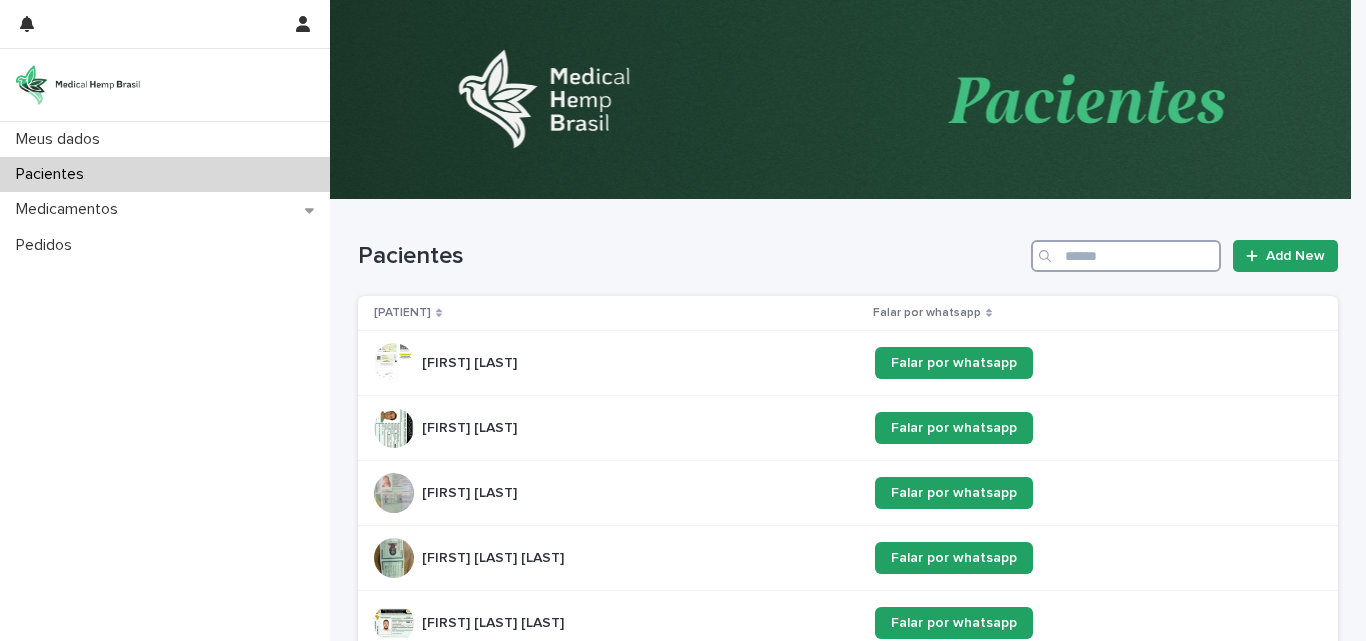 click at bounding box center [1126, 256] 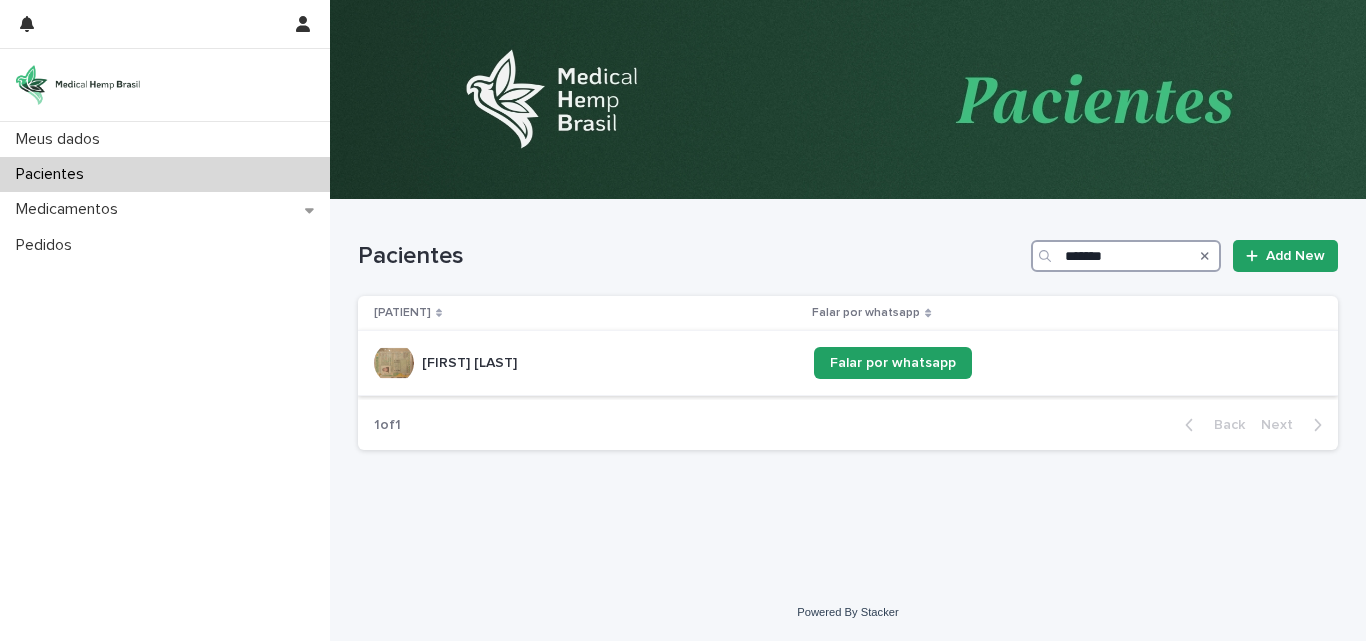 type on "*******" 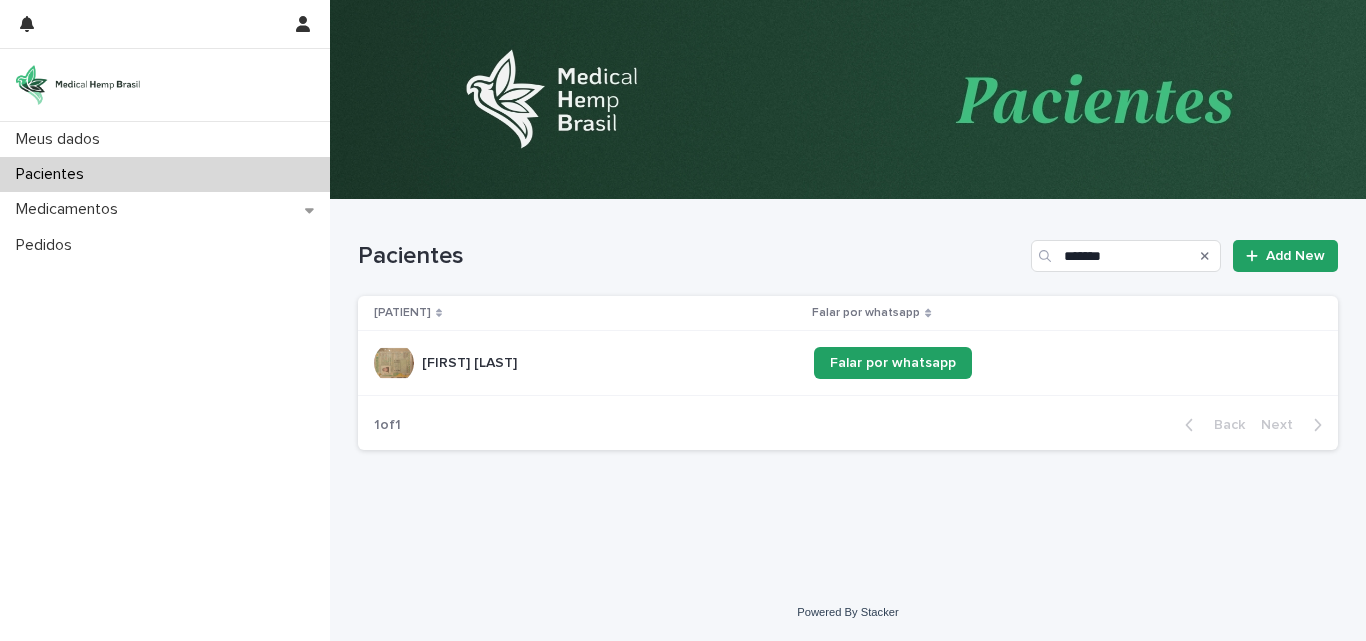 click on "[FIRST] [LAST]" at bounding box center (471, 361) 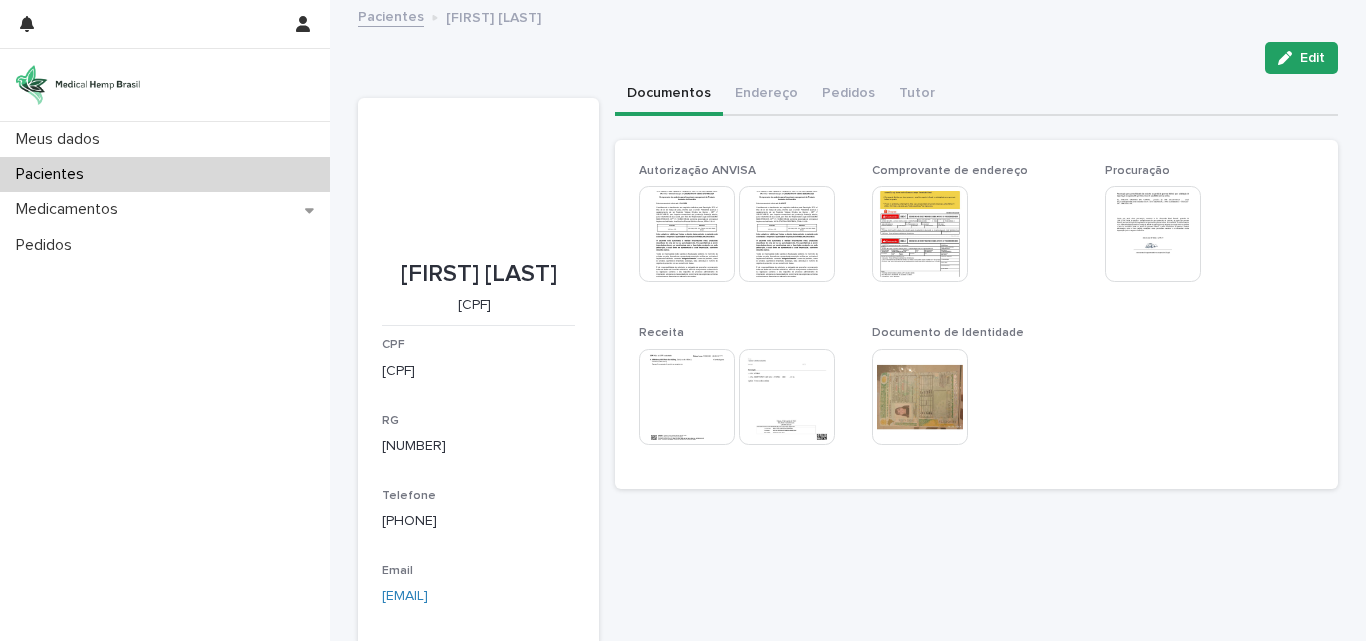 click on "Meus dados Pacientes Medicamentos Pedidos" at bounding box center (165, 381) 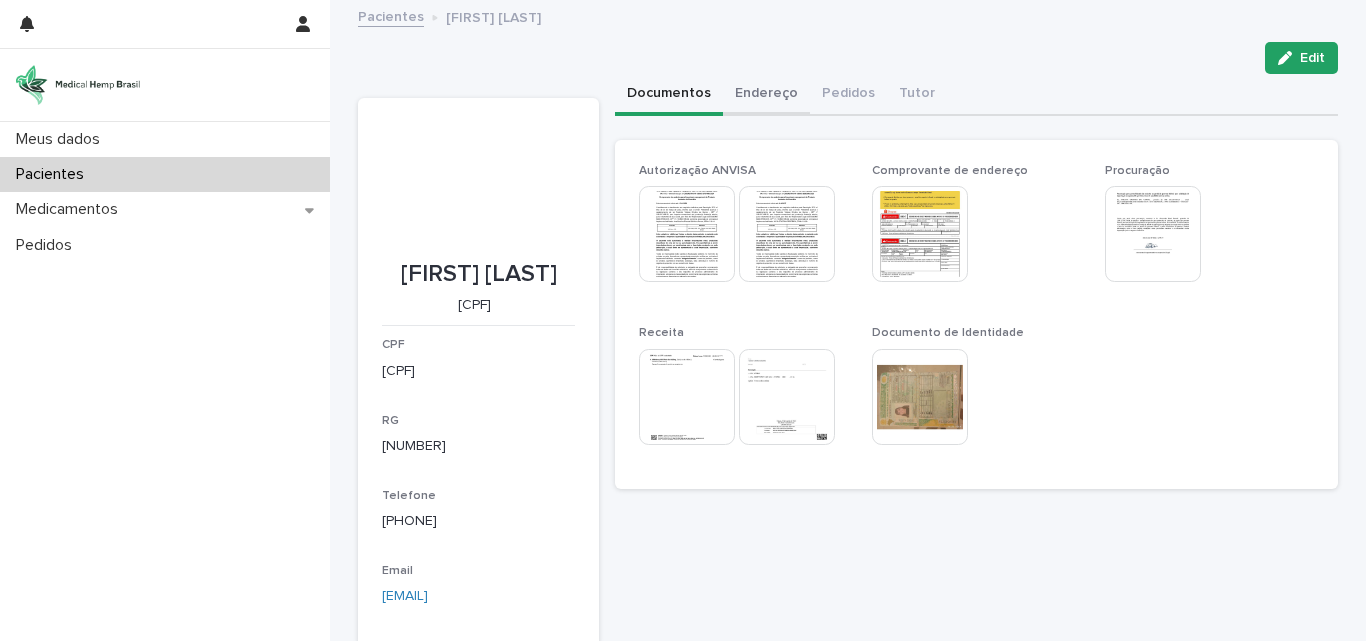 click on "Endereço" at bounding box center [766, 95] 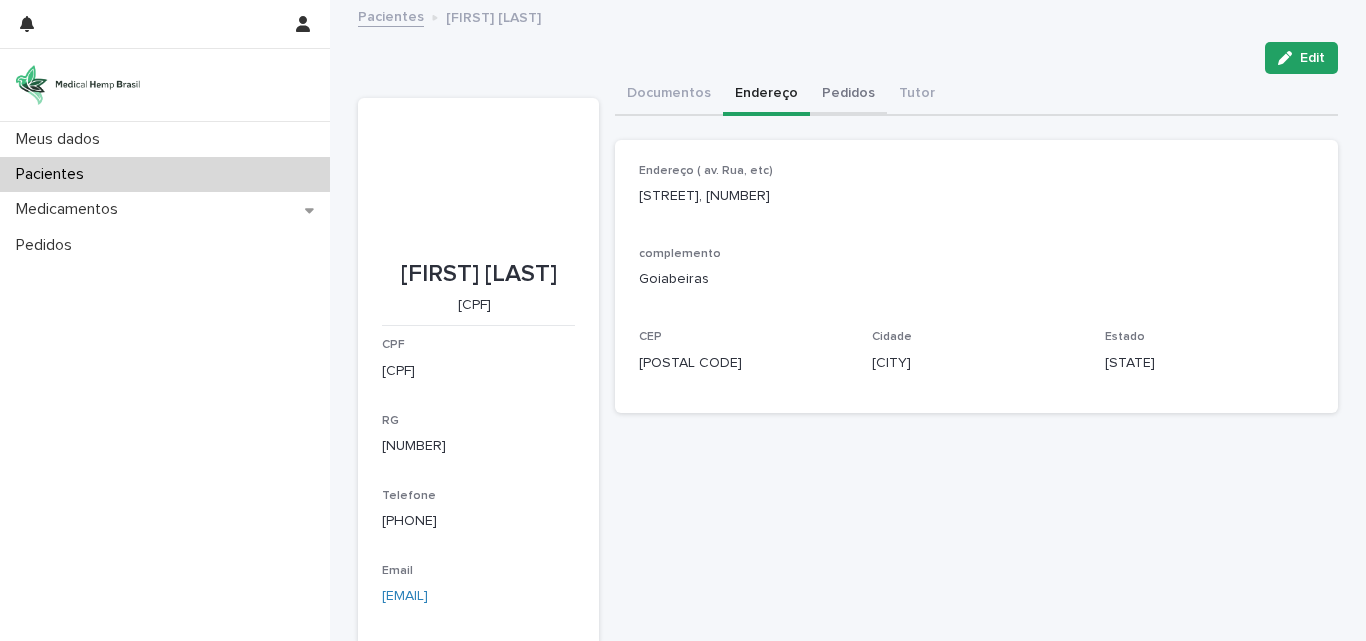 click on "Pedidos" at bounding box center (848, 95) 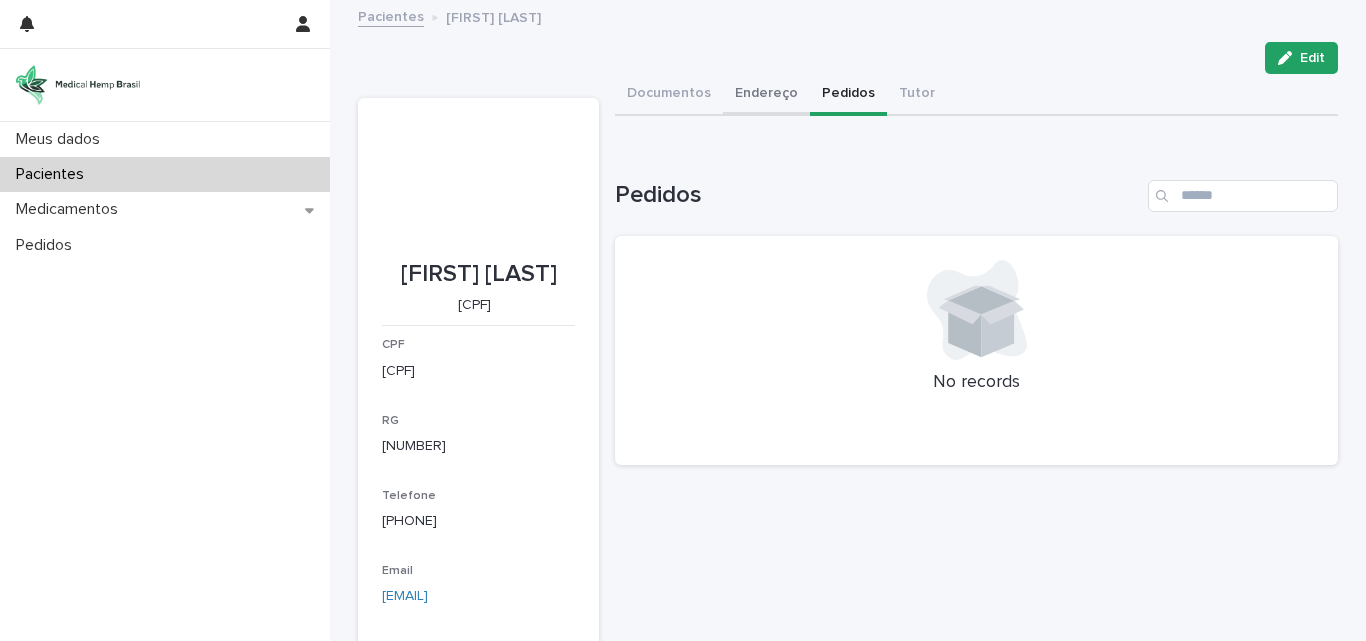 click on "Endereço" at bounding box center [766, 95] 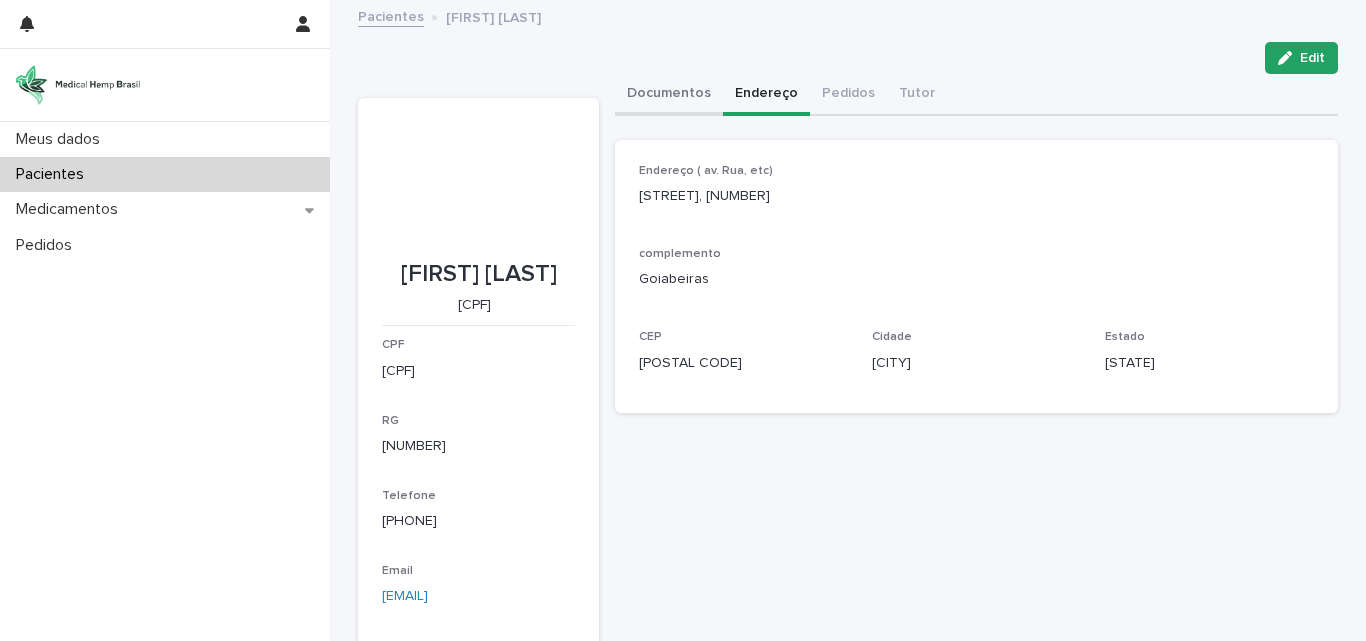 click on "Documentos" at bounding box center (669, 95) 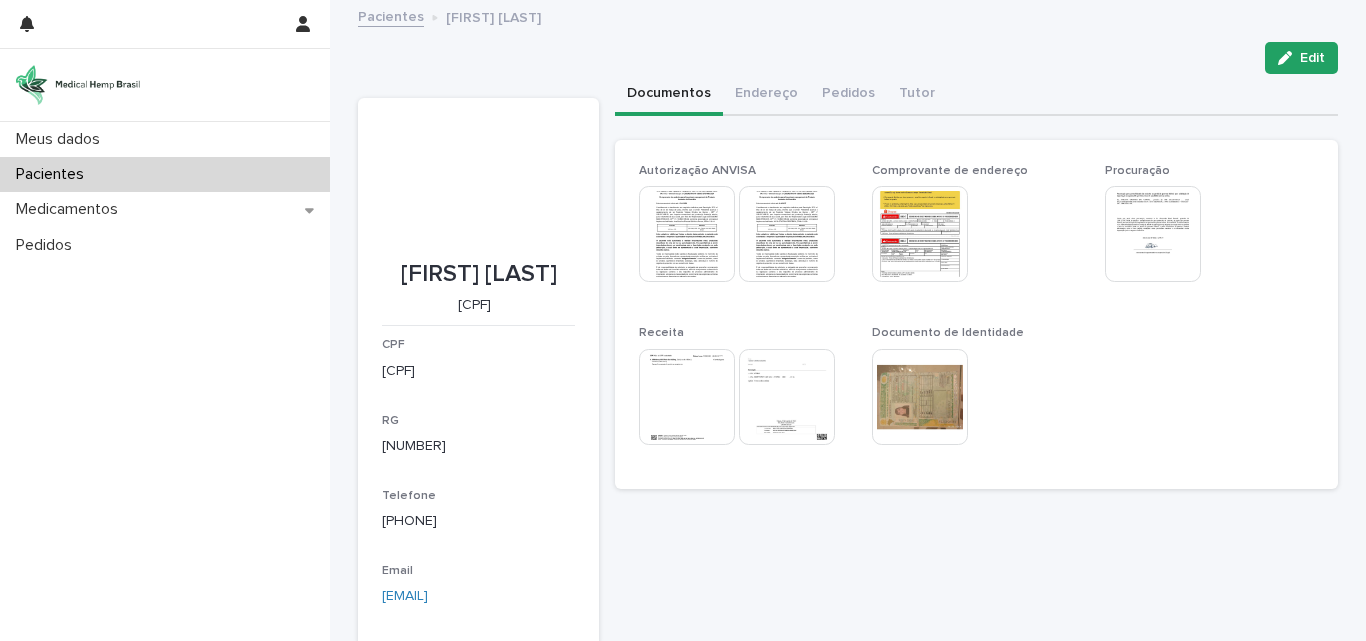 click at bounding box center (920, 234) 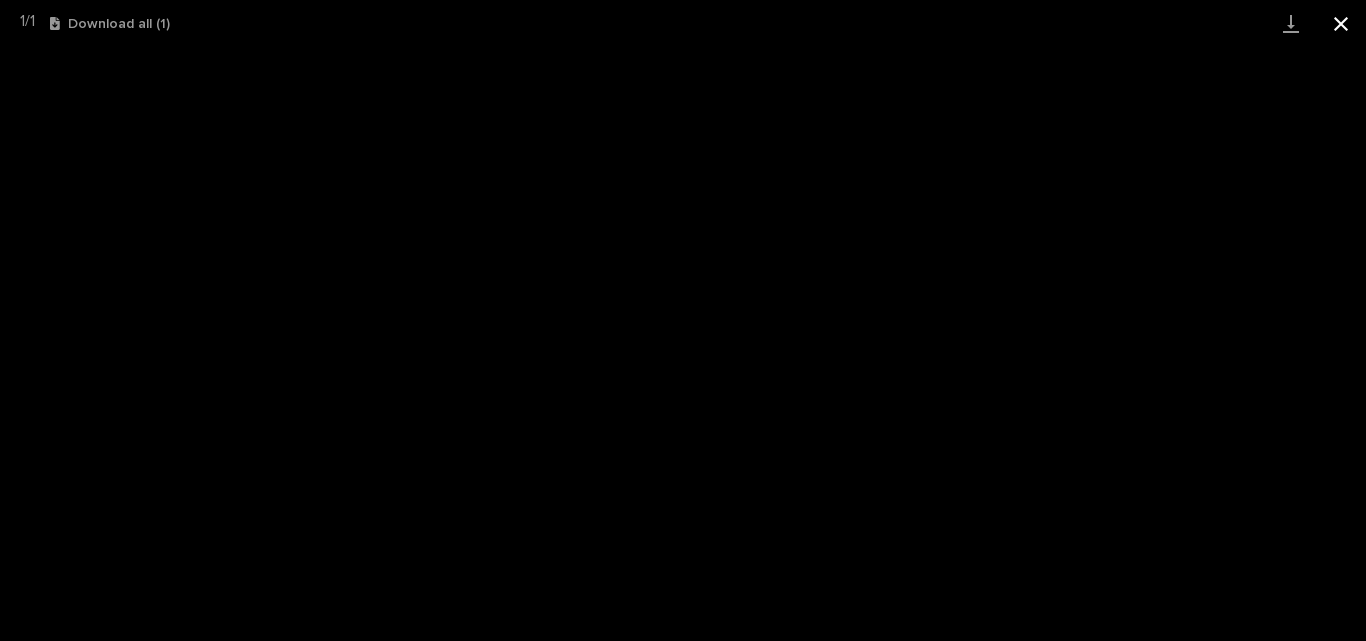 click at bounding box center (1341, 23) 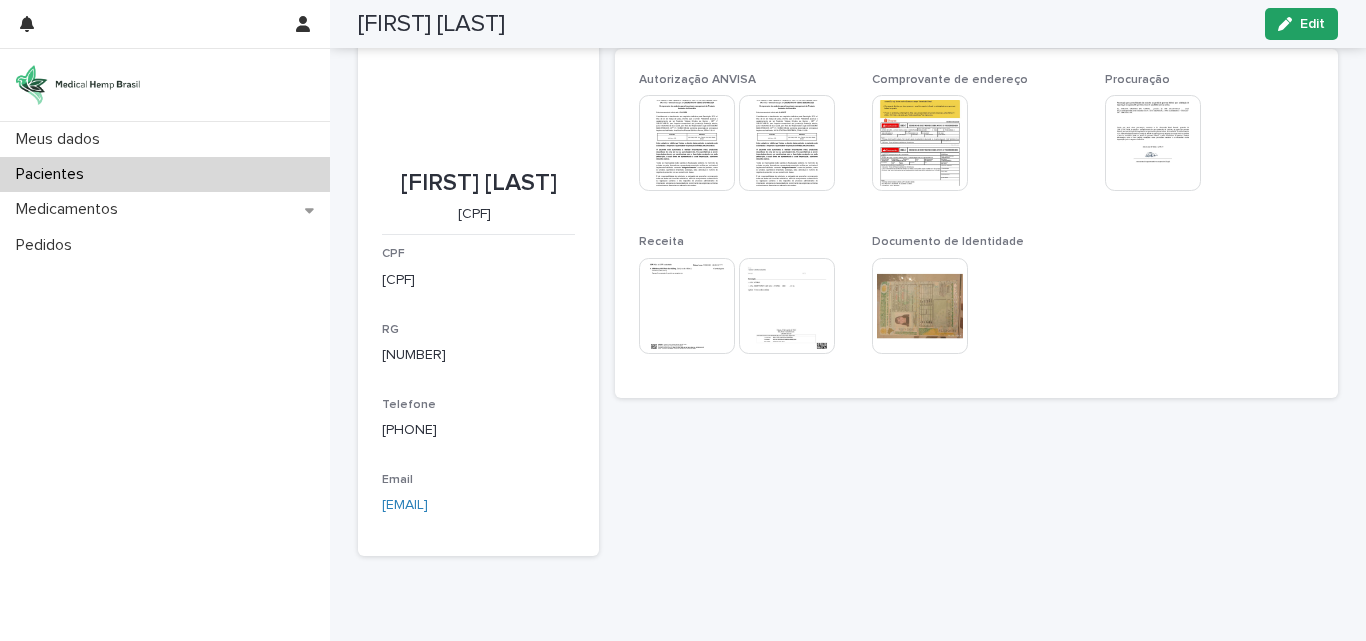 scroll, scrollTop: 0, scrollLeft: 0, axis: both 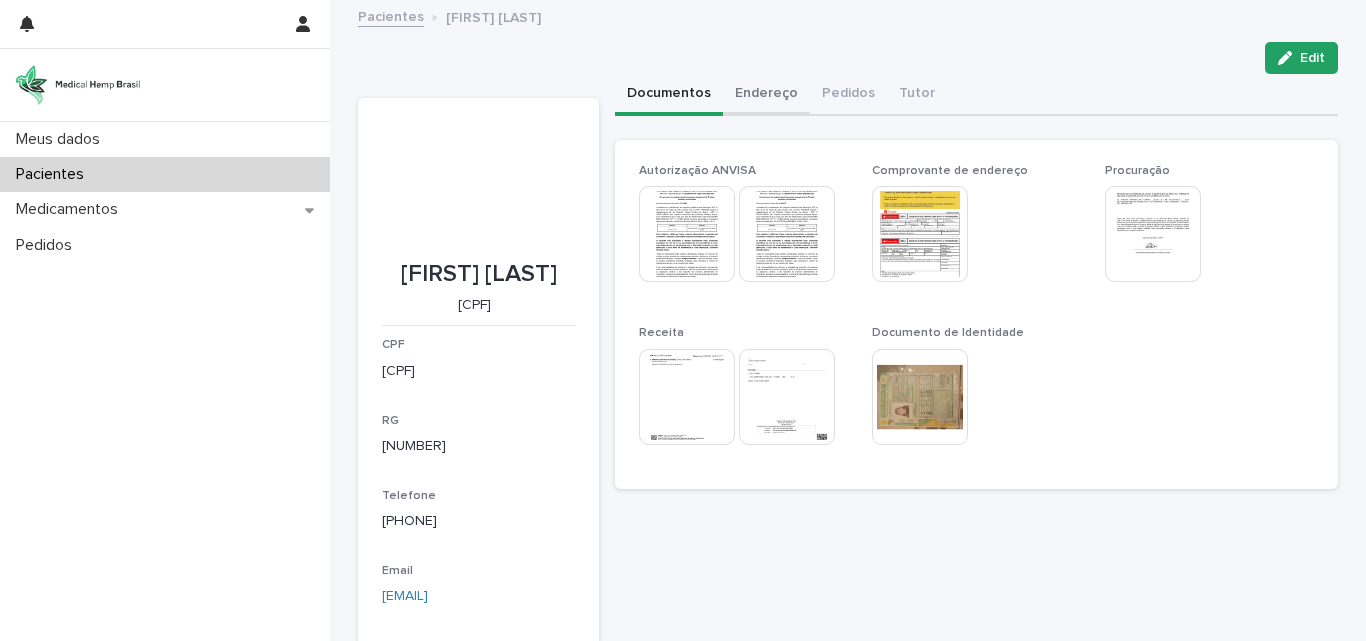 click on "Endereço" at bounding box center (766, 95) 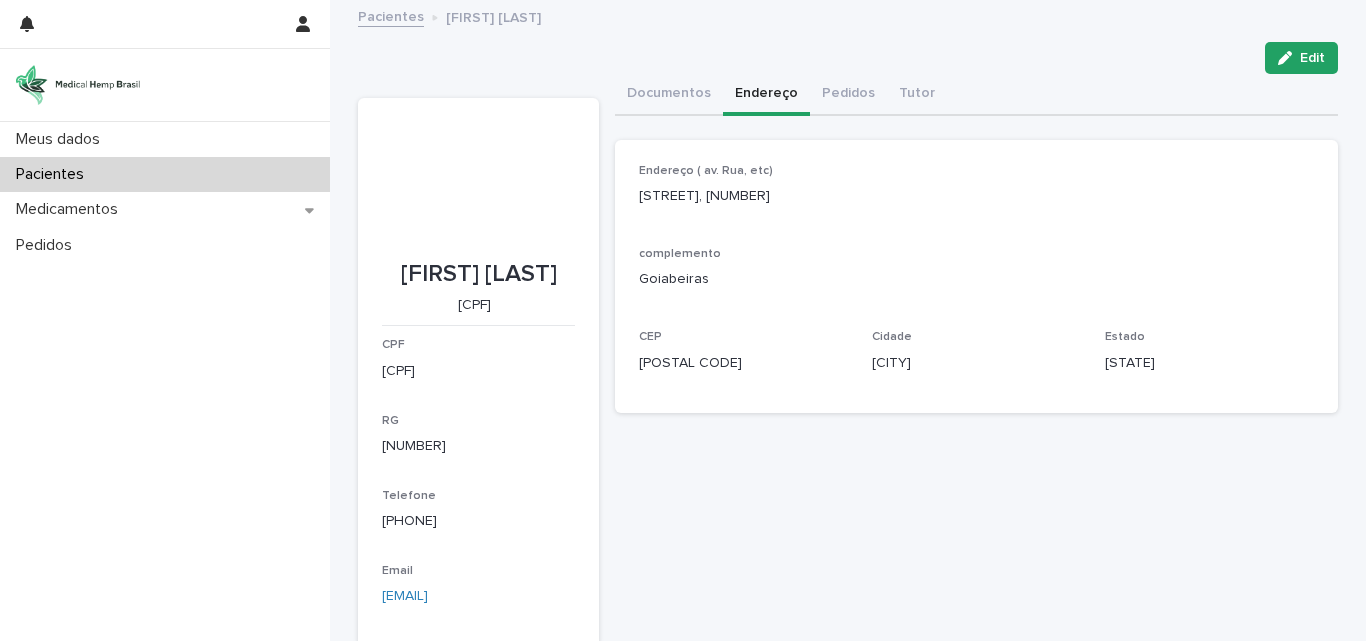 click on "Edit" at bounding box center [1312, 58] 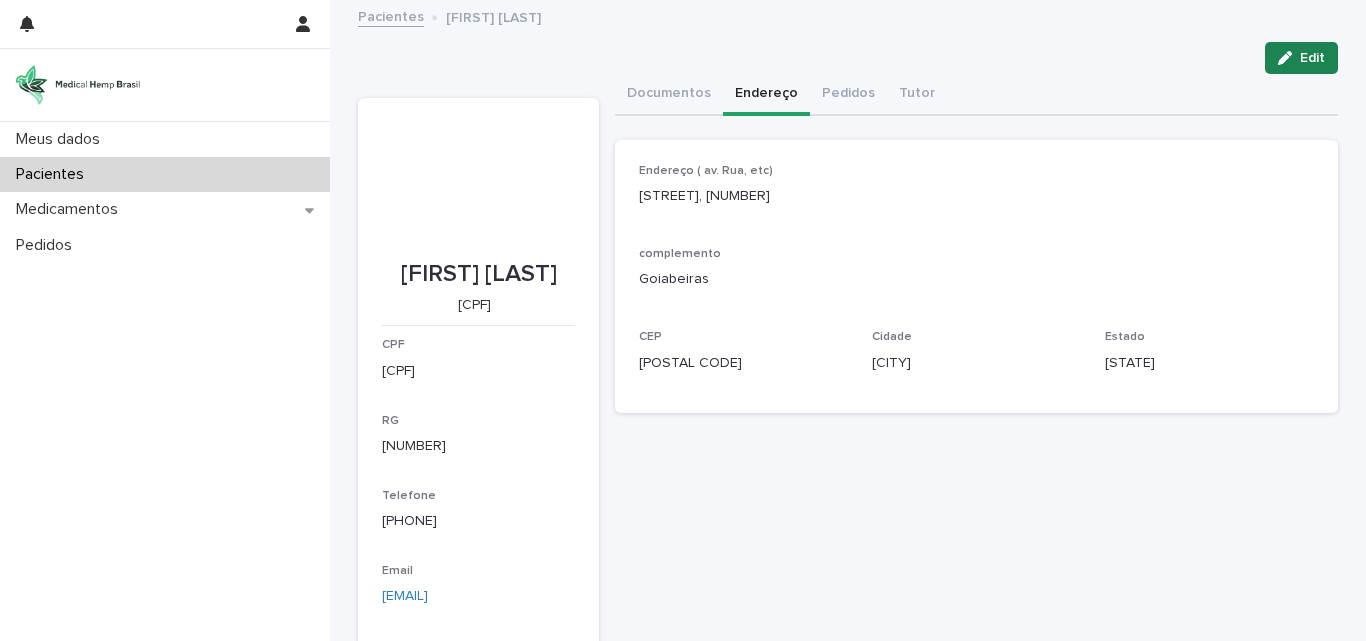 click 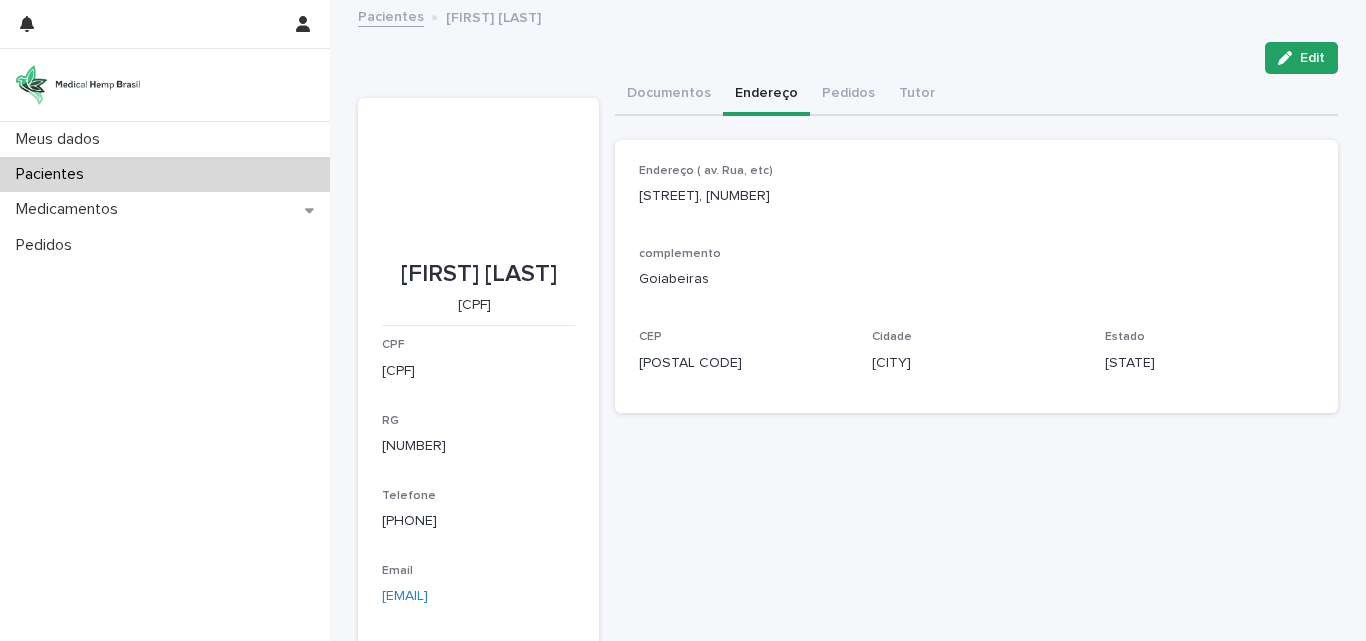 click on "[STREET], [NUMBER]" at bounding box center (976, 196) 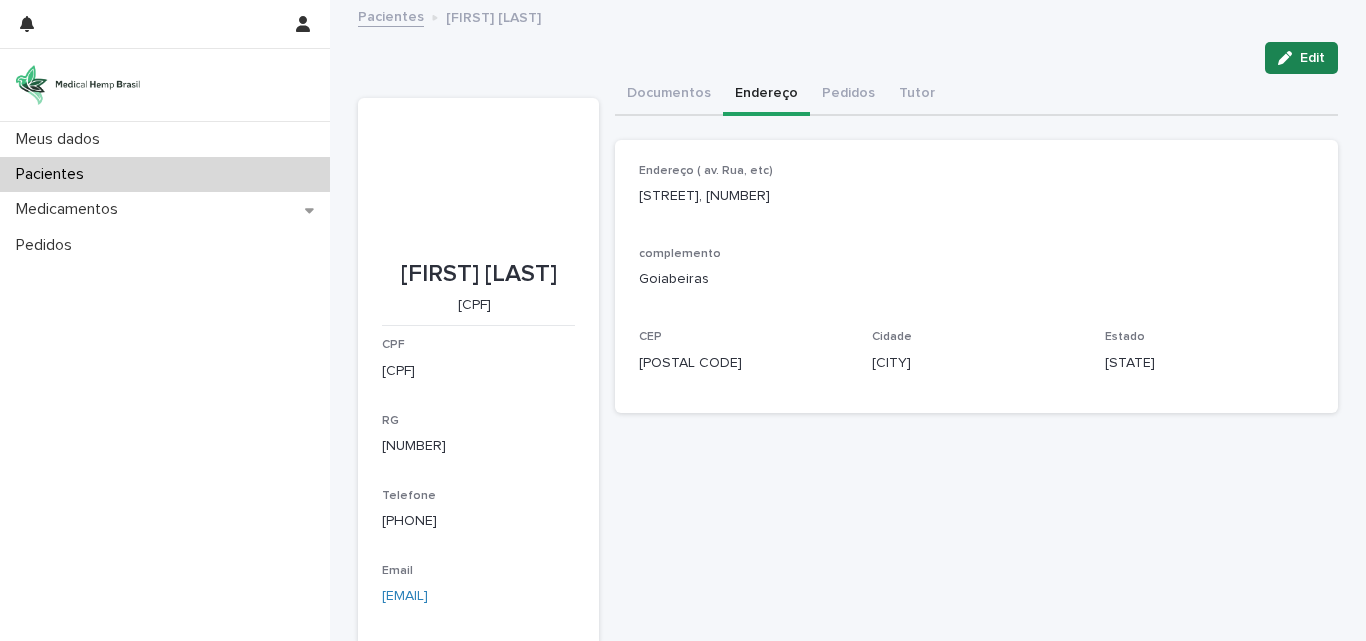 click on "Edit" at bounding box center (1301, 58) 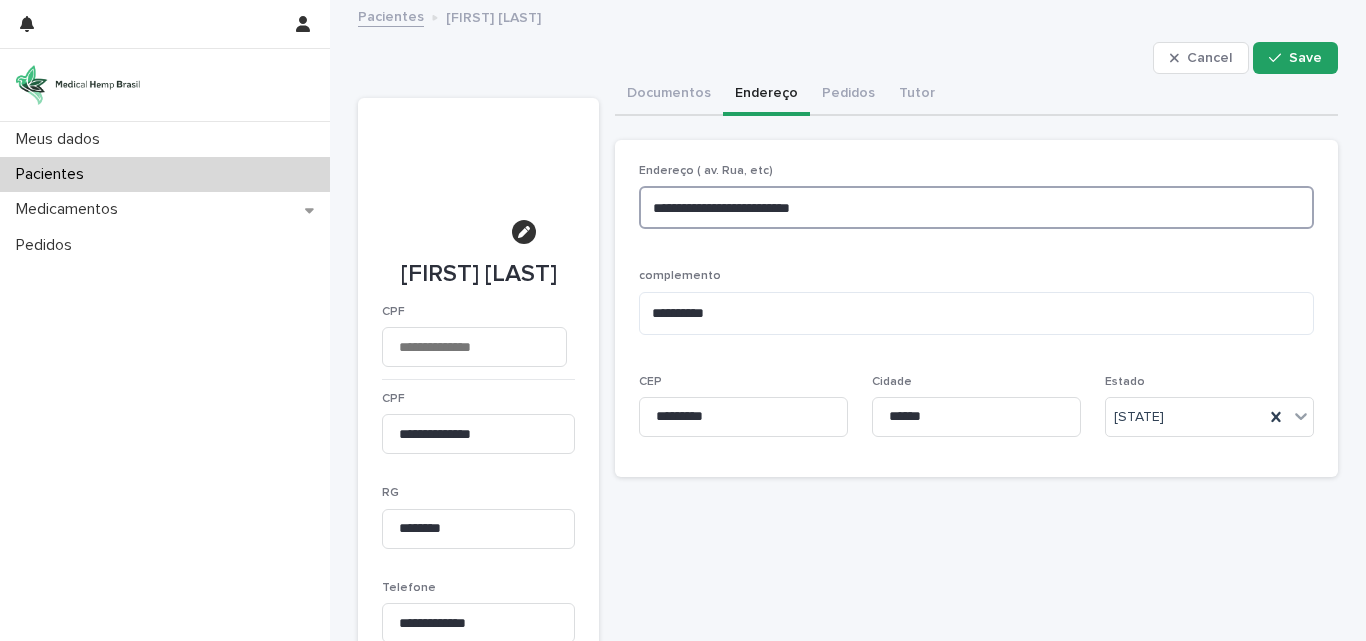 click on "**********" at bounding box center (976, 207) 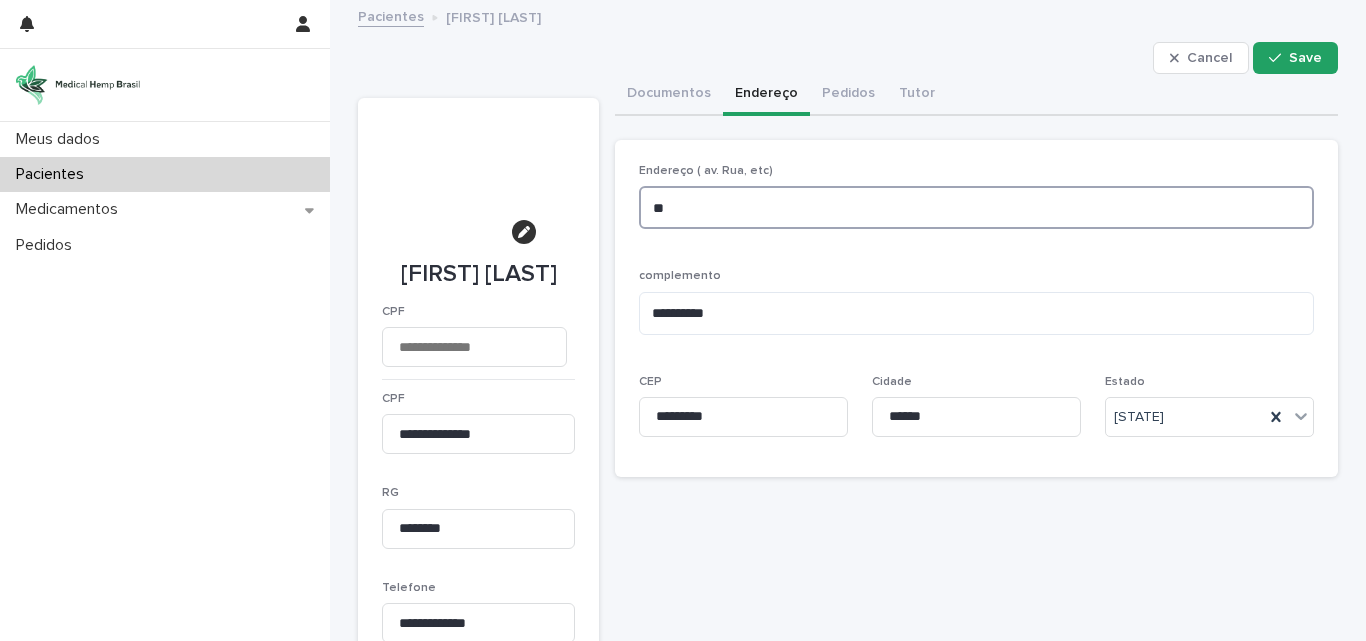 type on "*" 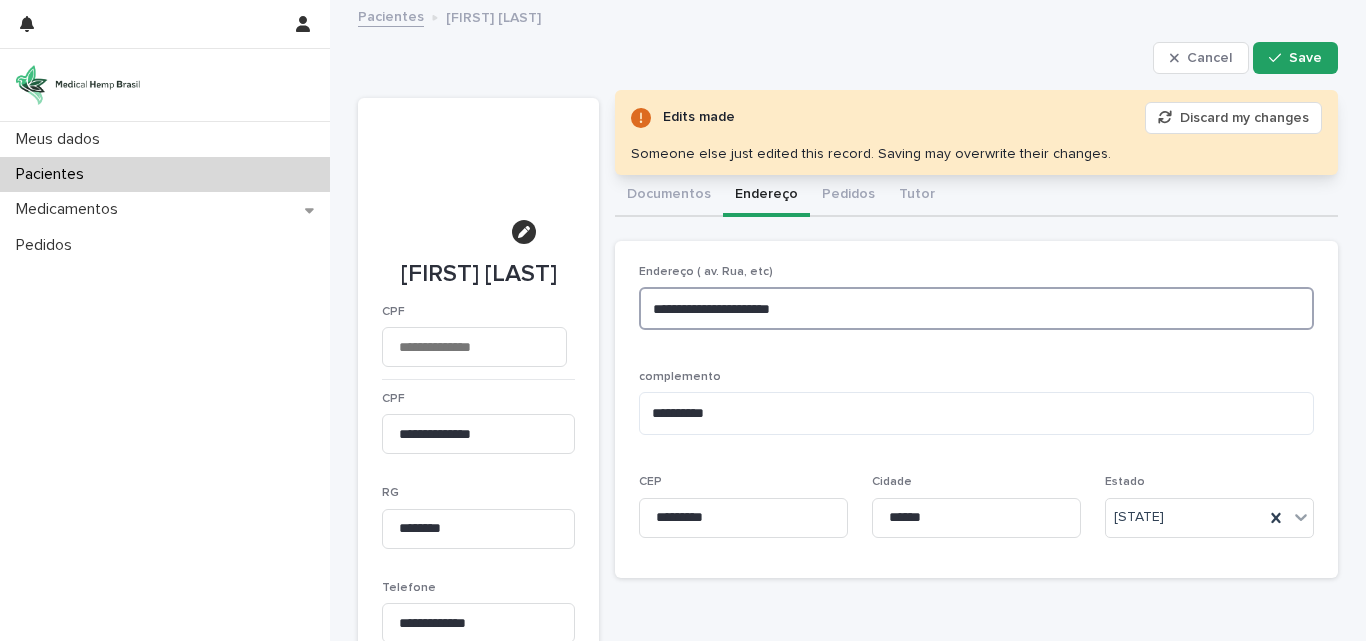 type on "**********" 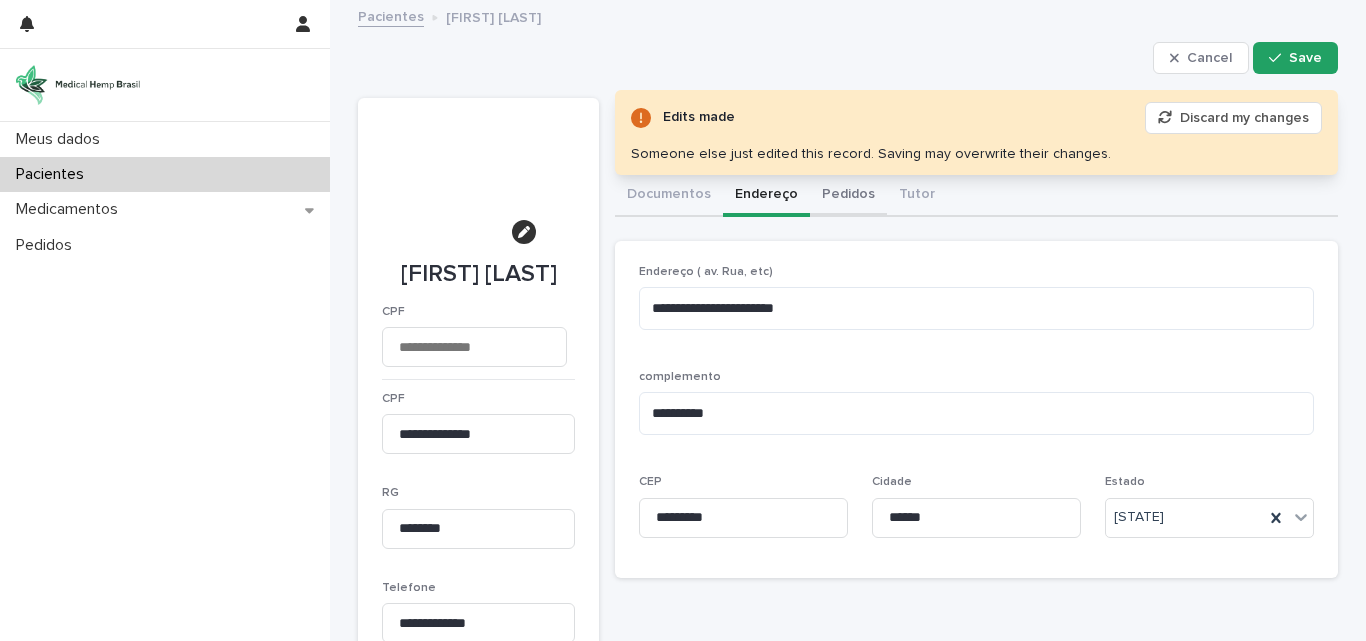 click on "Pedidos" at bounding box center [848, 196] 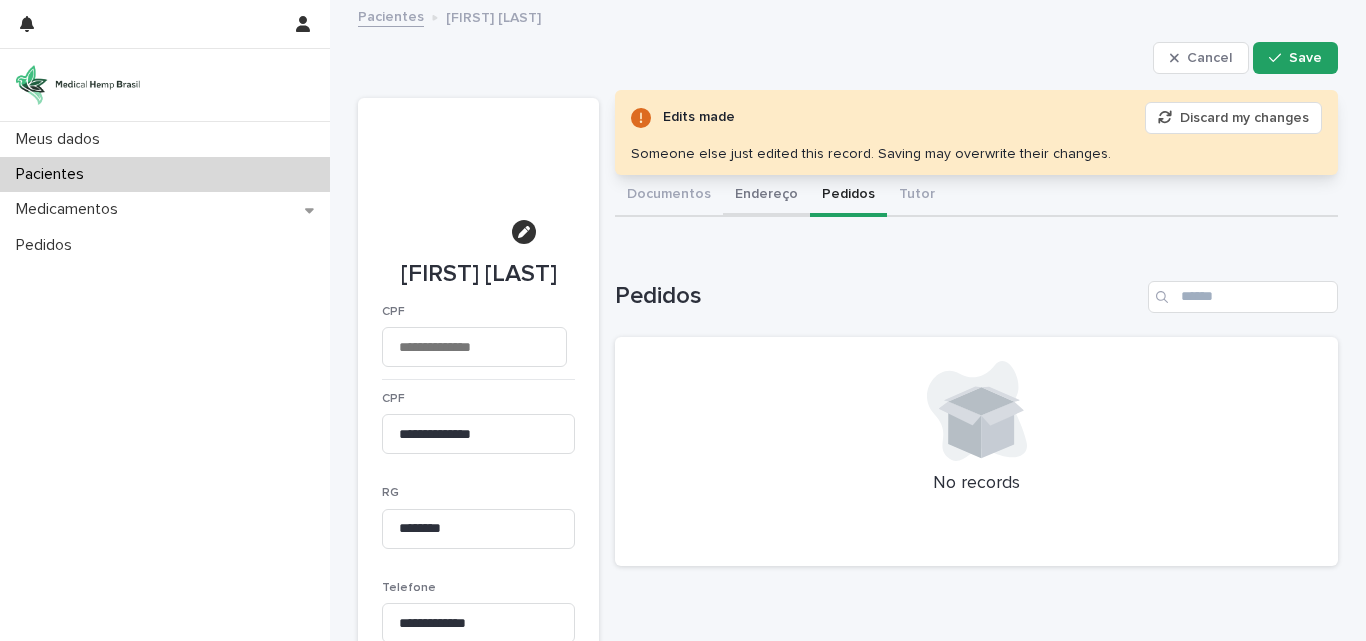 click on "Endereço" at bounding box center (766, 196) 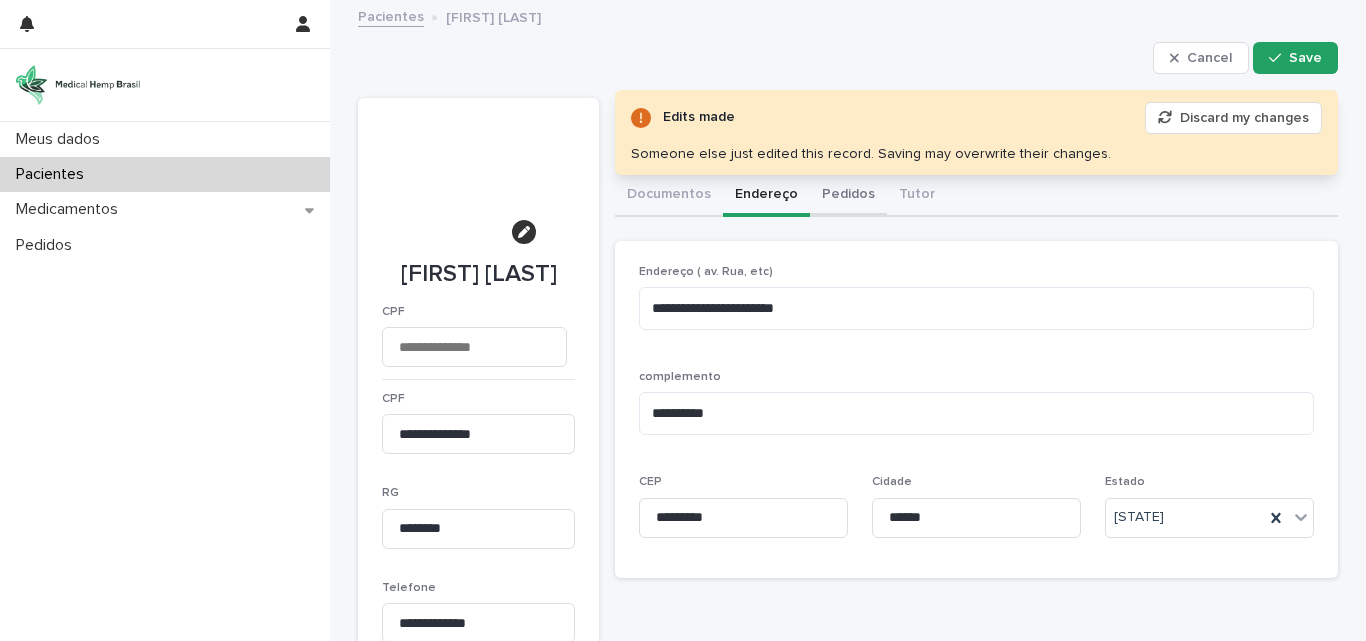 click on "Pedidos" at bounding box center [848, 196] 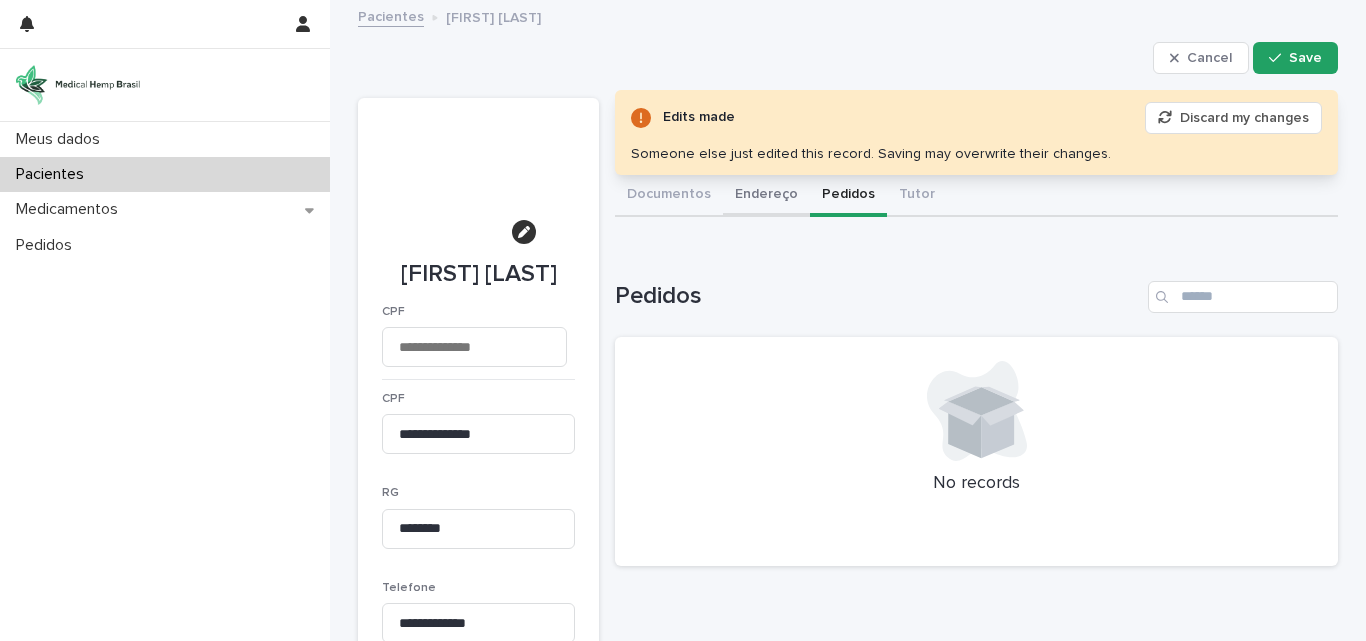 click on "Endereço" at bounding box center (766, 196) 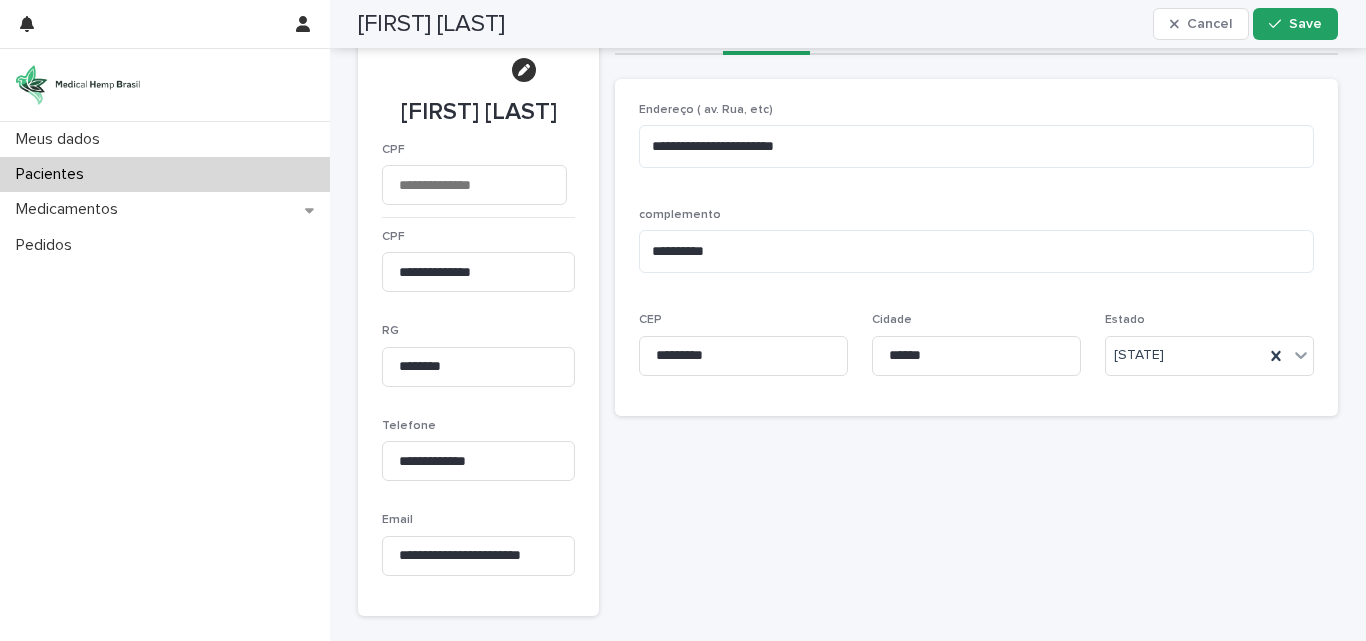scroll, scrollTop: 0, scrollLeft: 0, axis: both 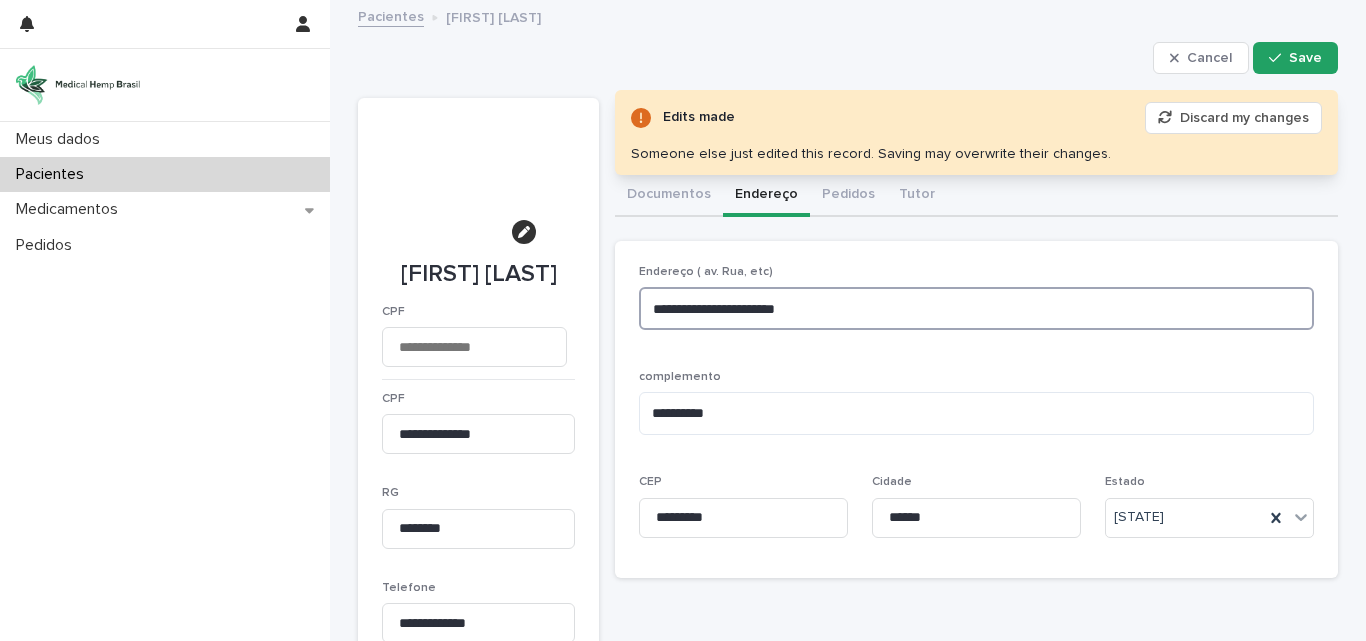 click on "**********" at bounding box center [976, 308] 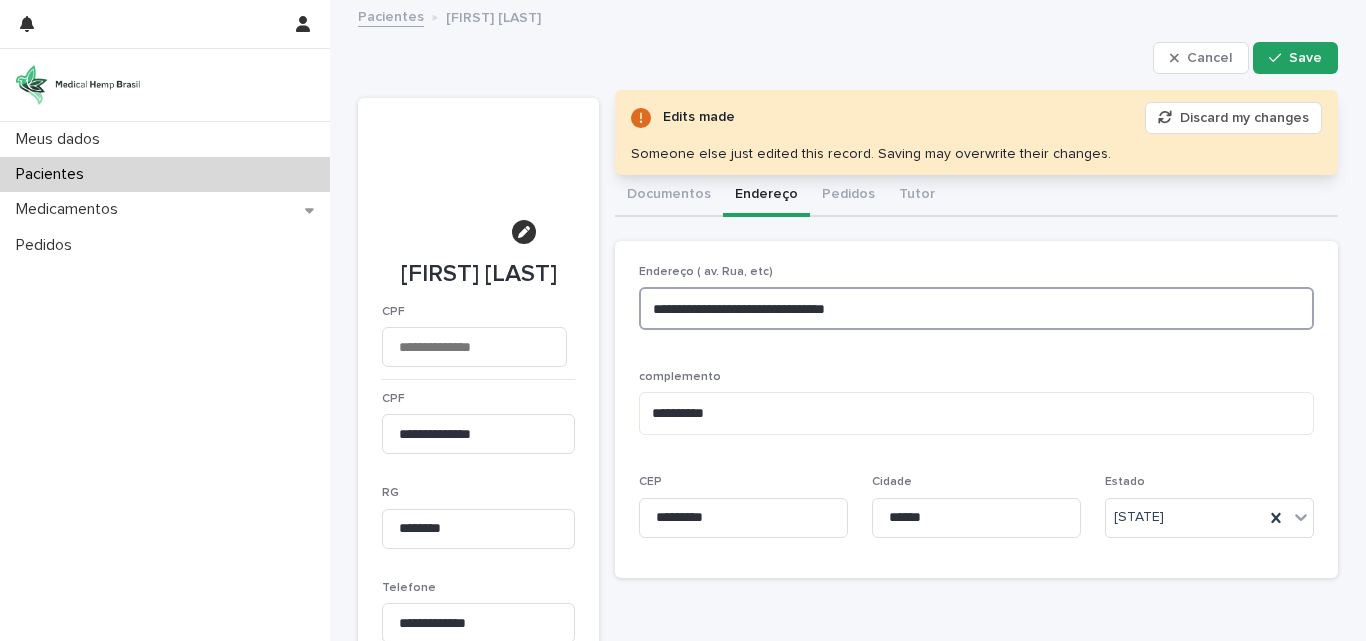 click on "**********" at bounding box center [976, 308] 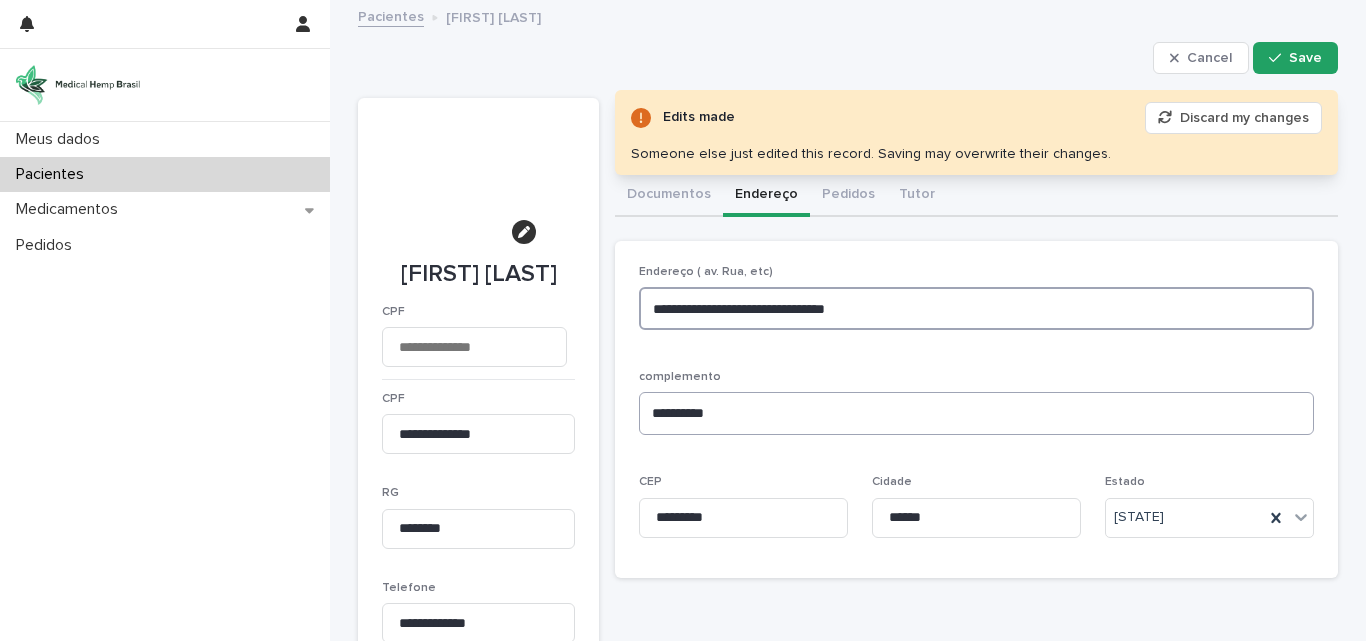 type on "**********" 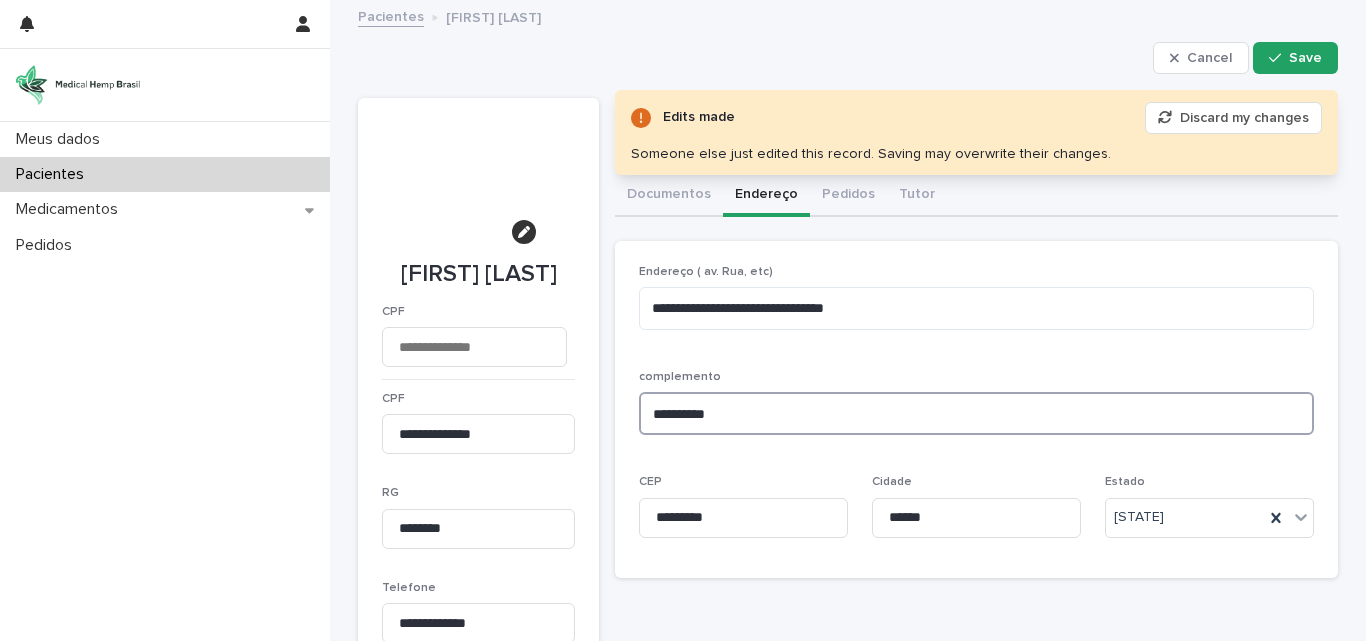 click on "**********" at bounding box center [976, 413] 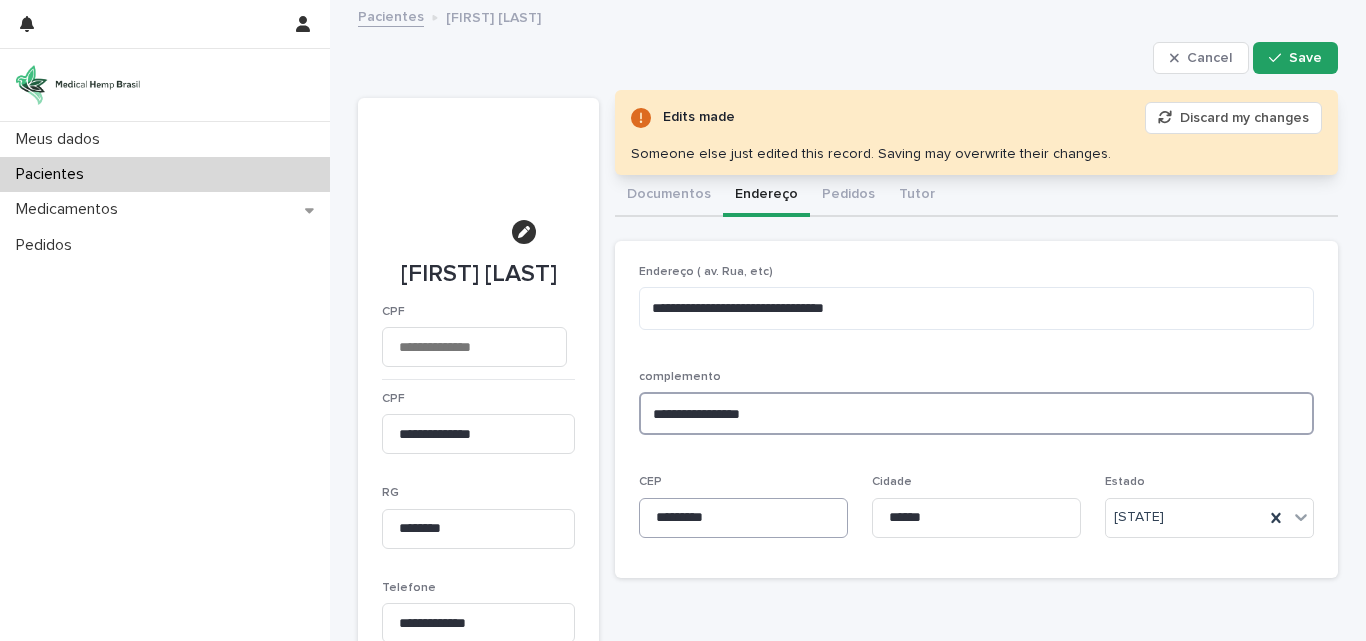 type on "**********" 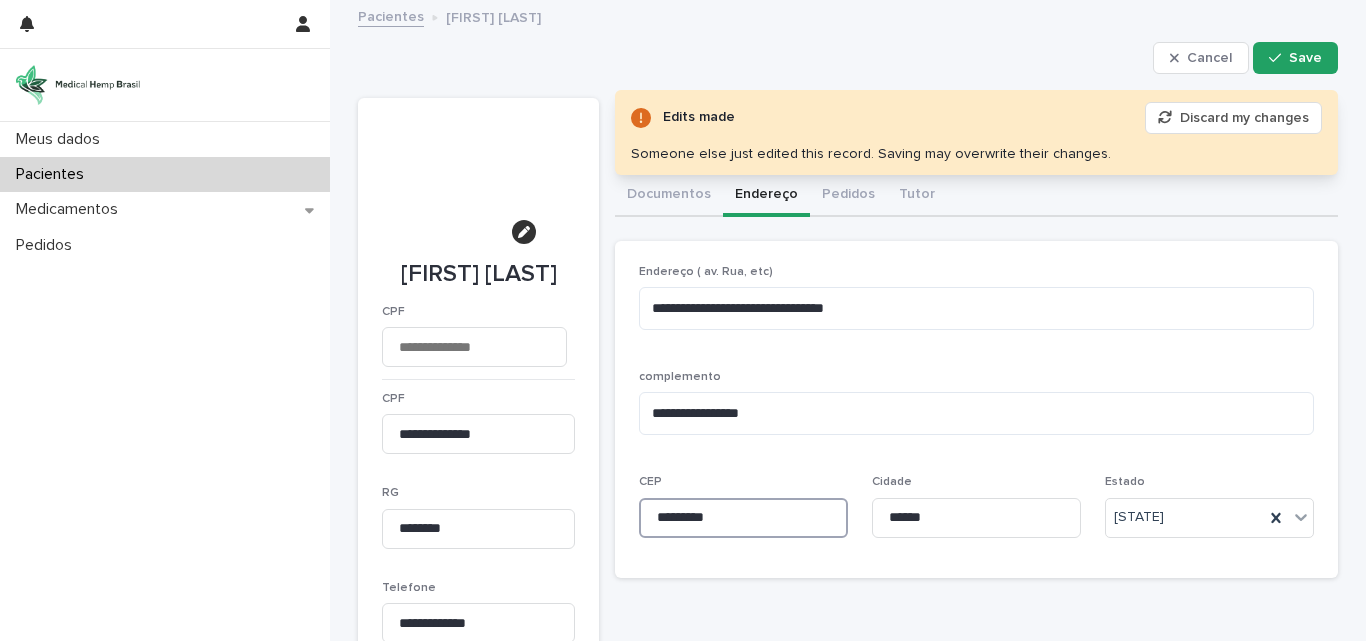 click on "*********" at bounding box center (743, 518) 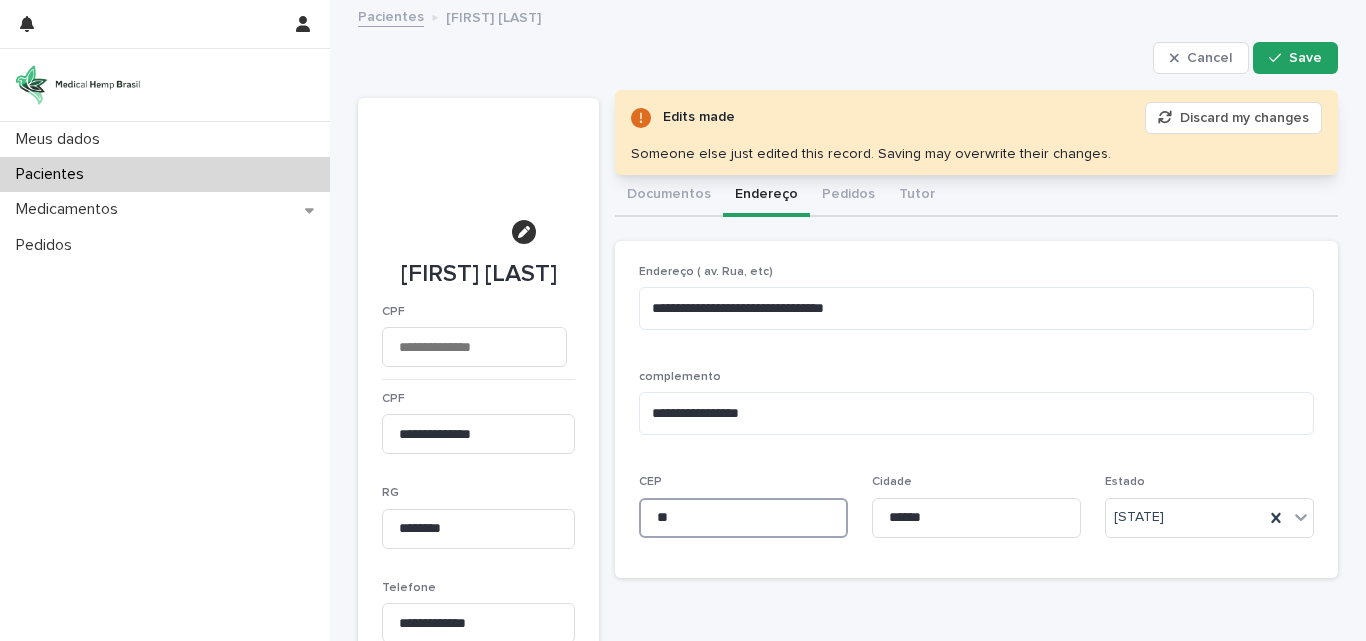type on "*" 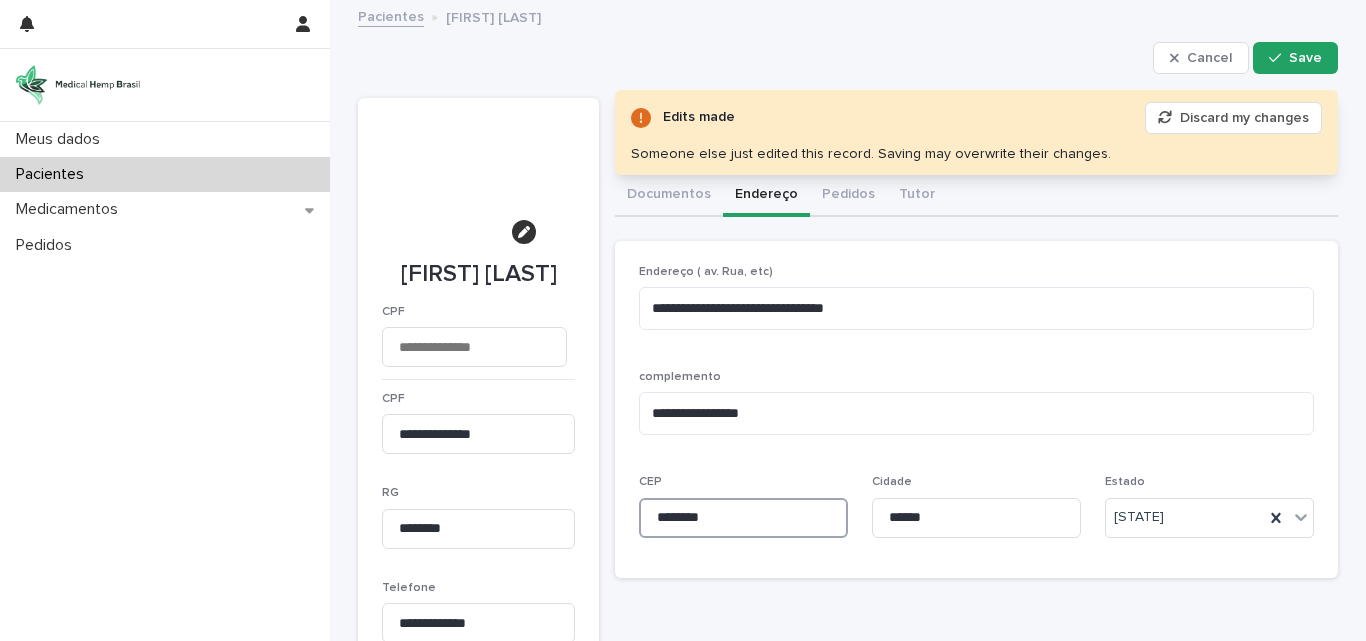 type on "********" 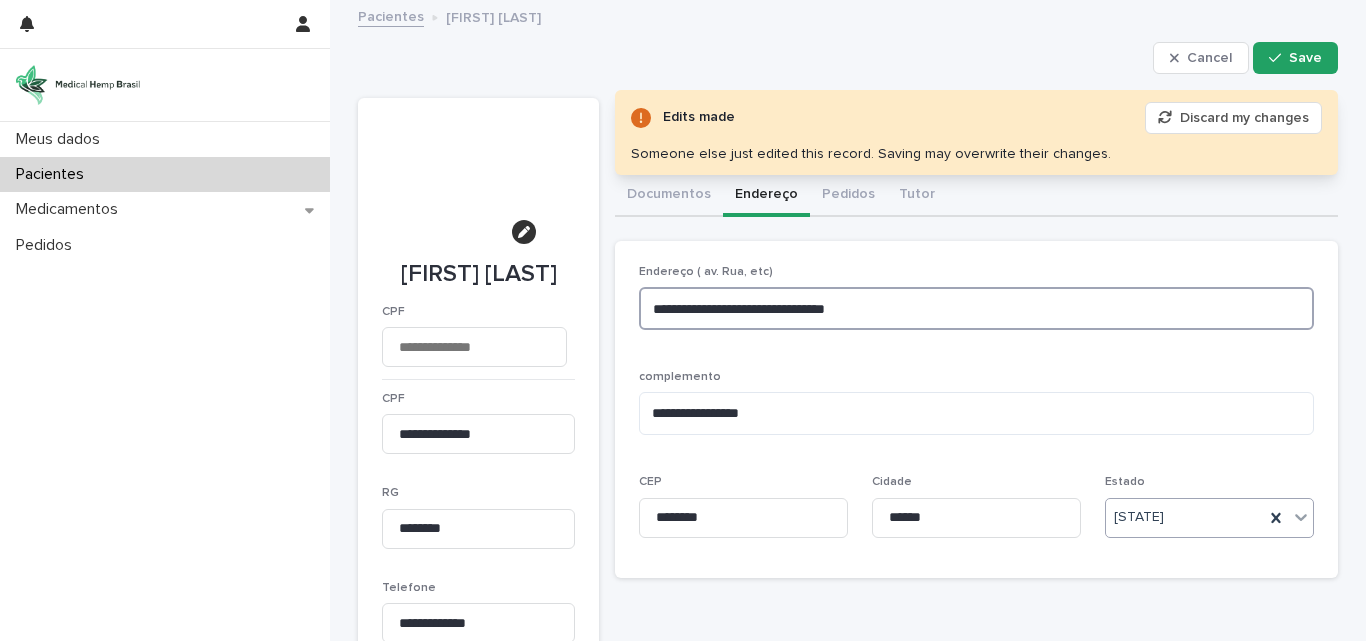 click on "**********" at bounding box center (976, 308) 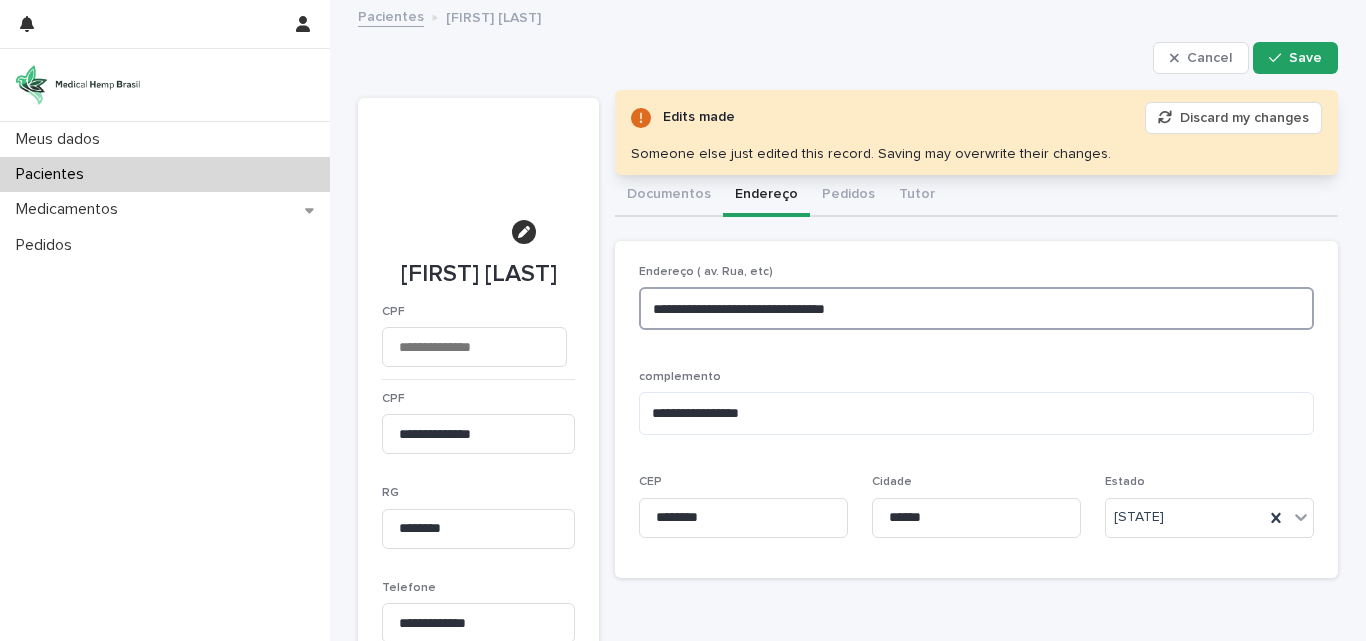 click on "**********" at bounding box center [976, 308] 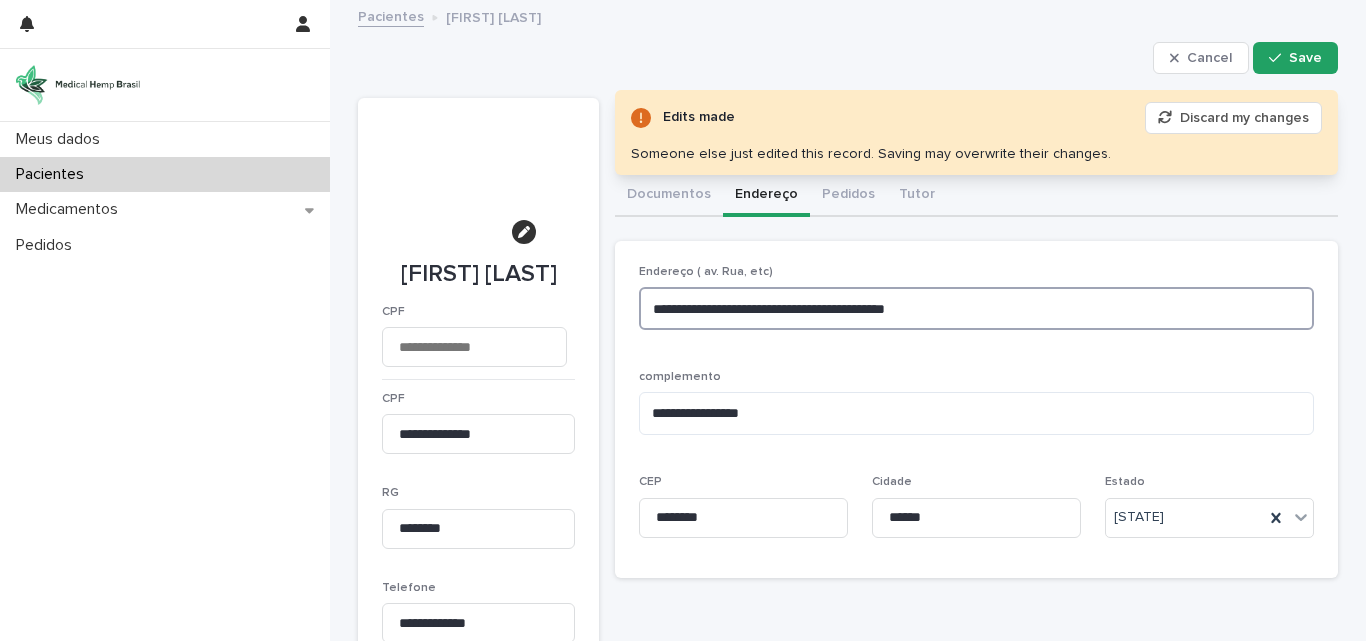 click on "**********" at bounding box center [976, 308] 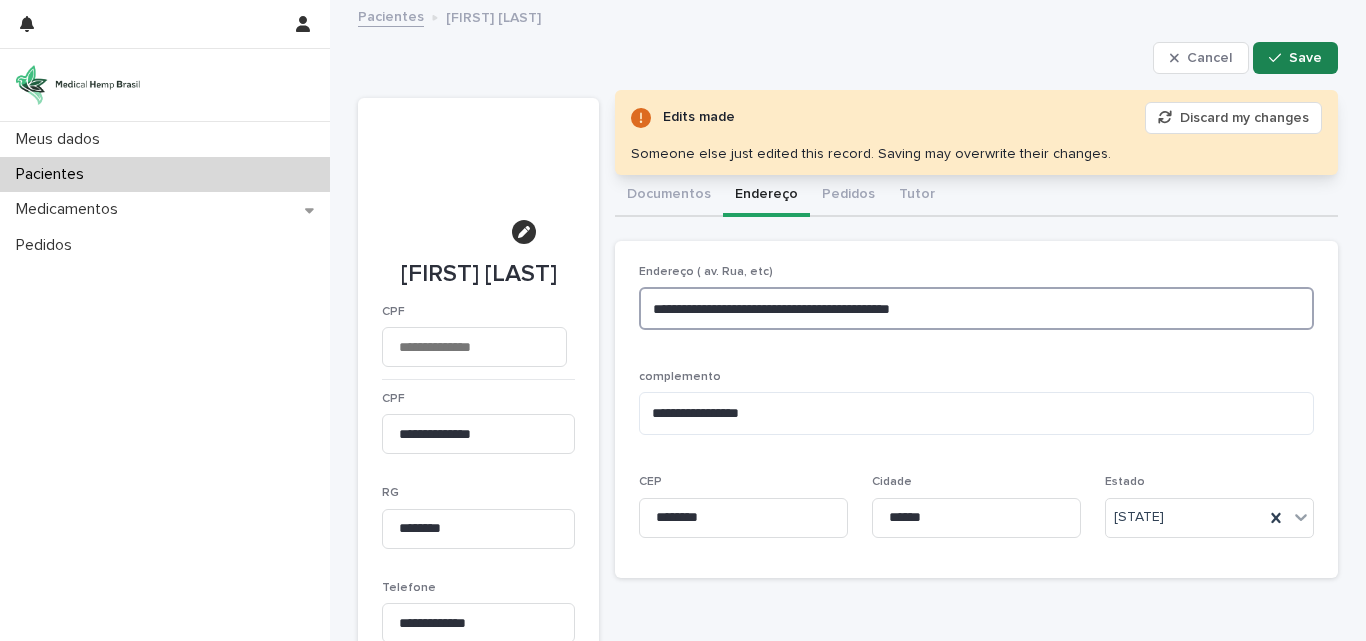 type on "**********" 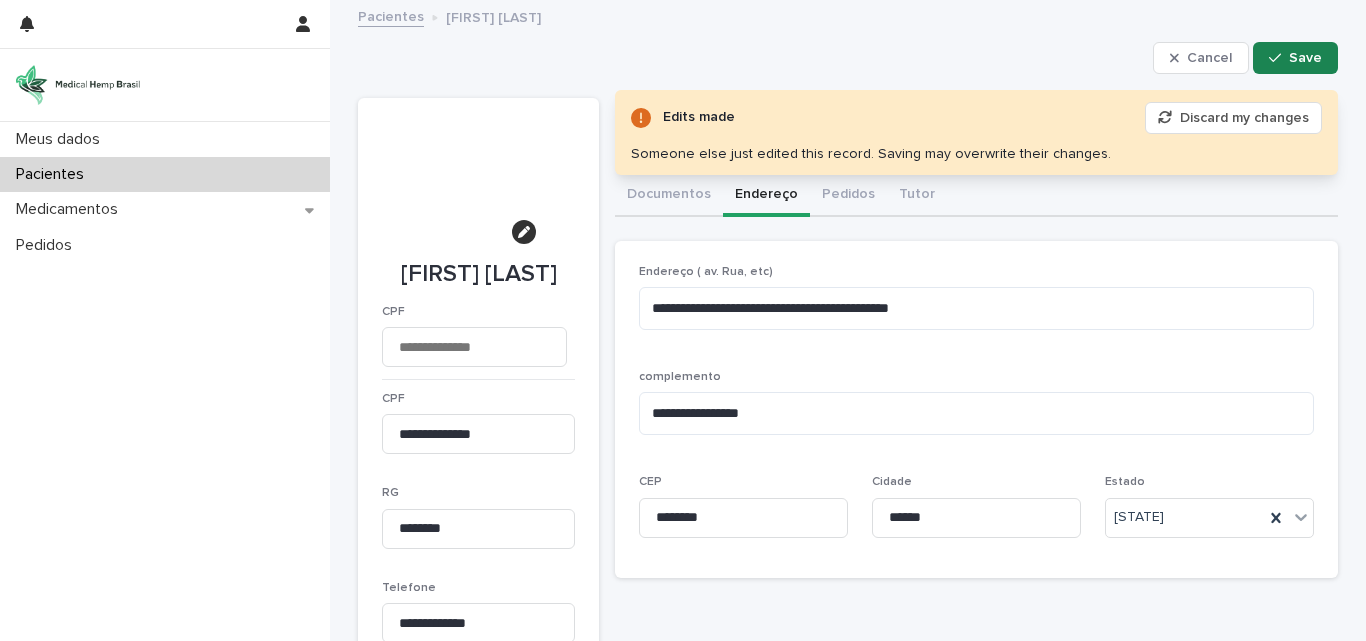 click at bounding box center [1279, 58] 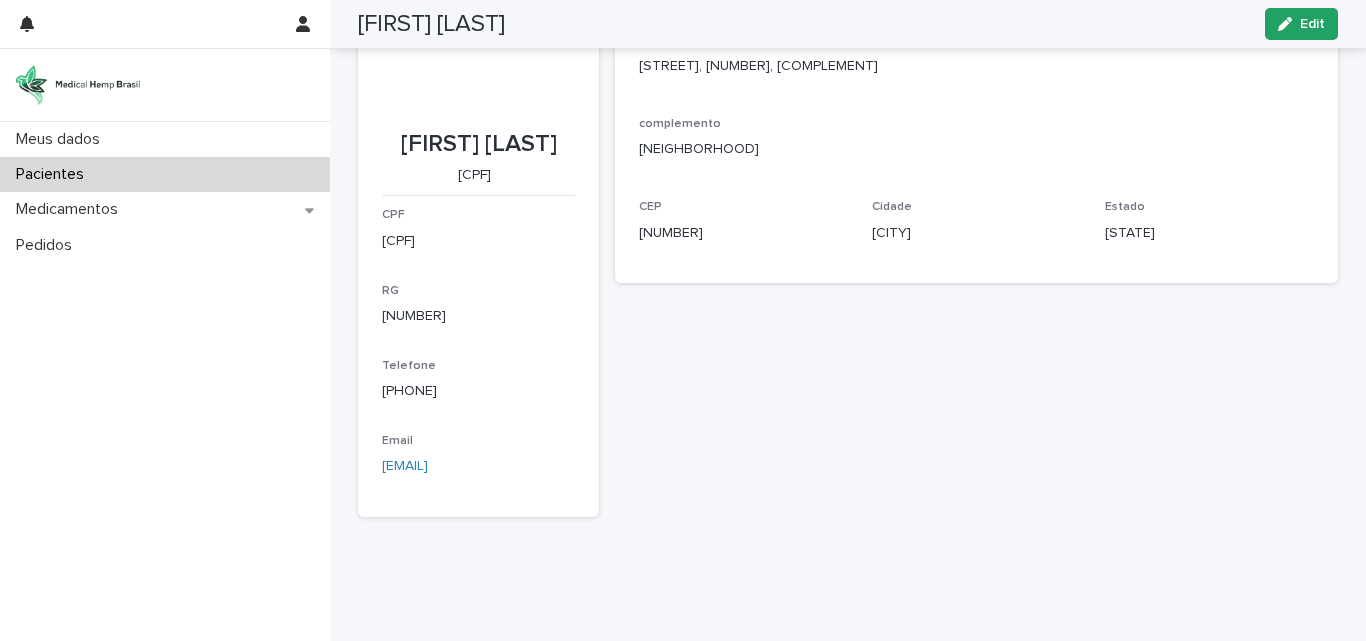 scroll, scrollTop: 0, scrollLeft: 0, axis: both 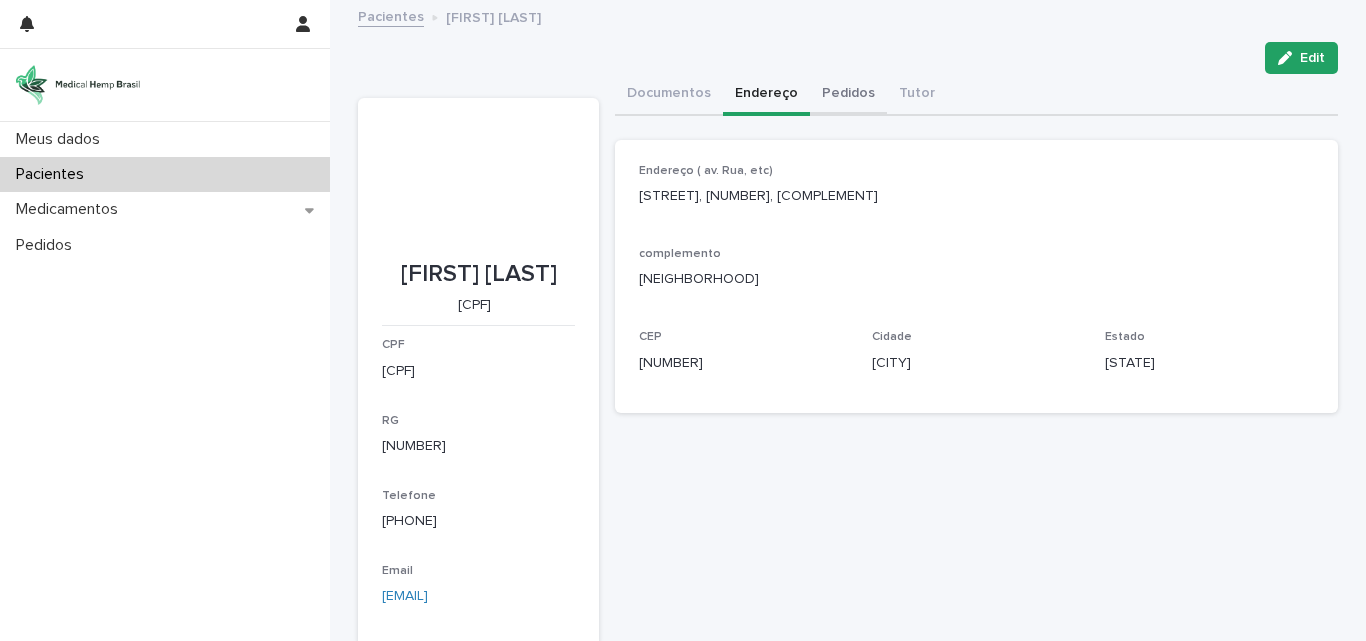 click on "Pedidos" at bounding box center (848, 95) 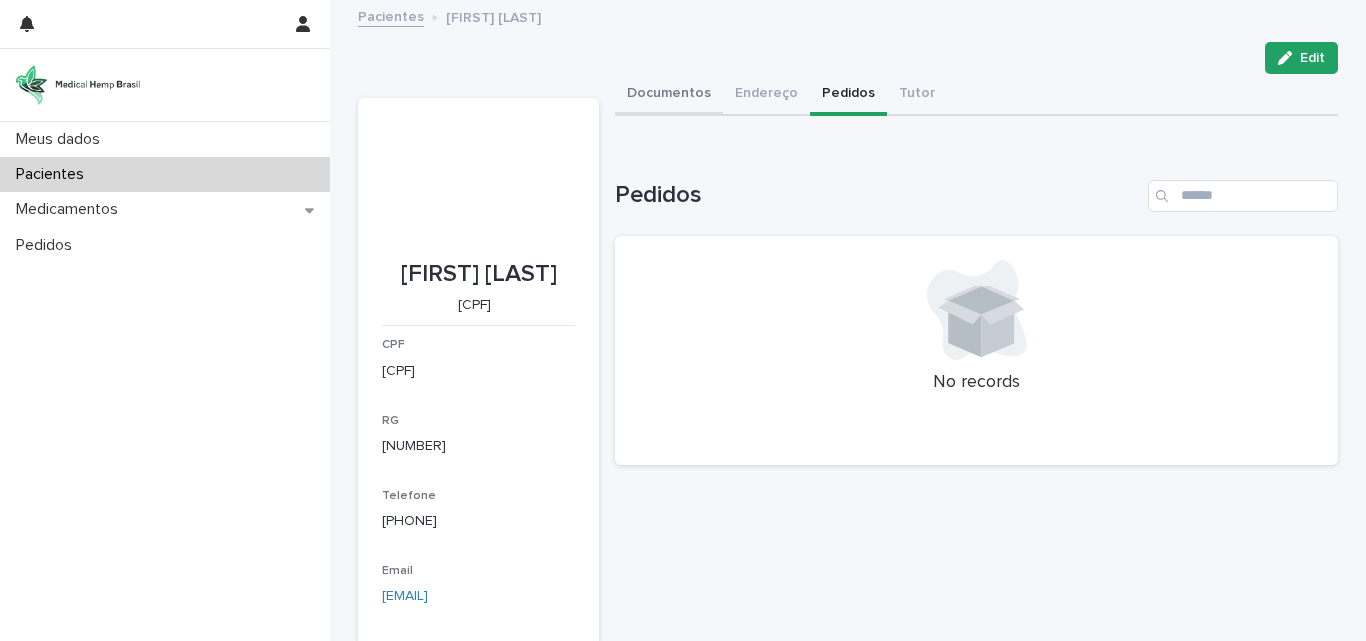 click on "Documentos" at bounding box center [669, 95] 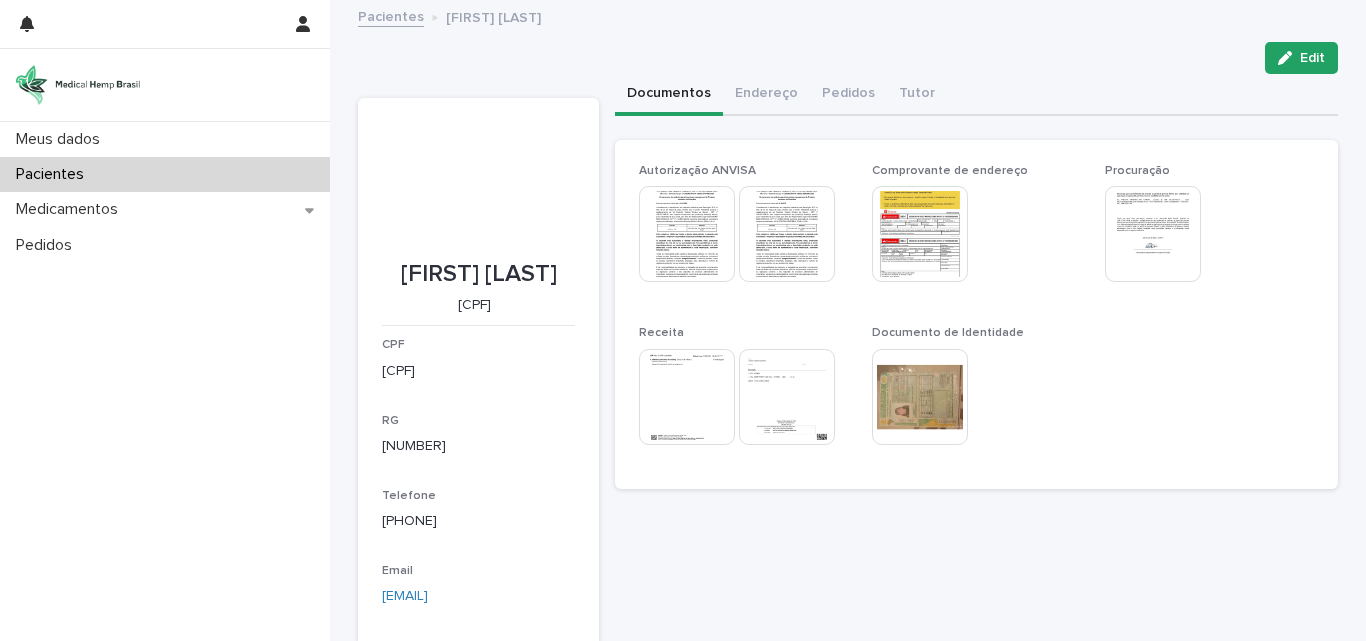 click at bounding box center (687, 397) 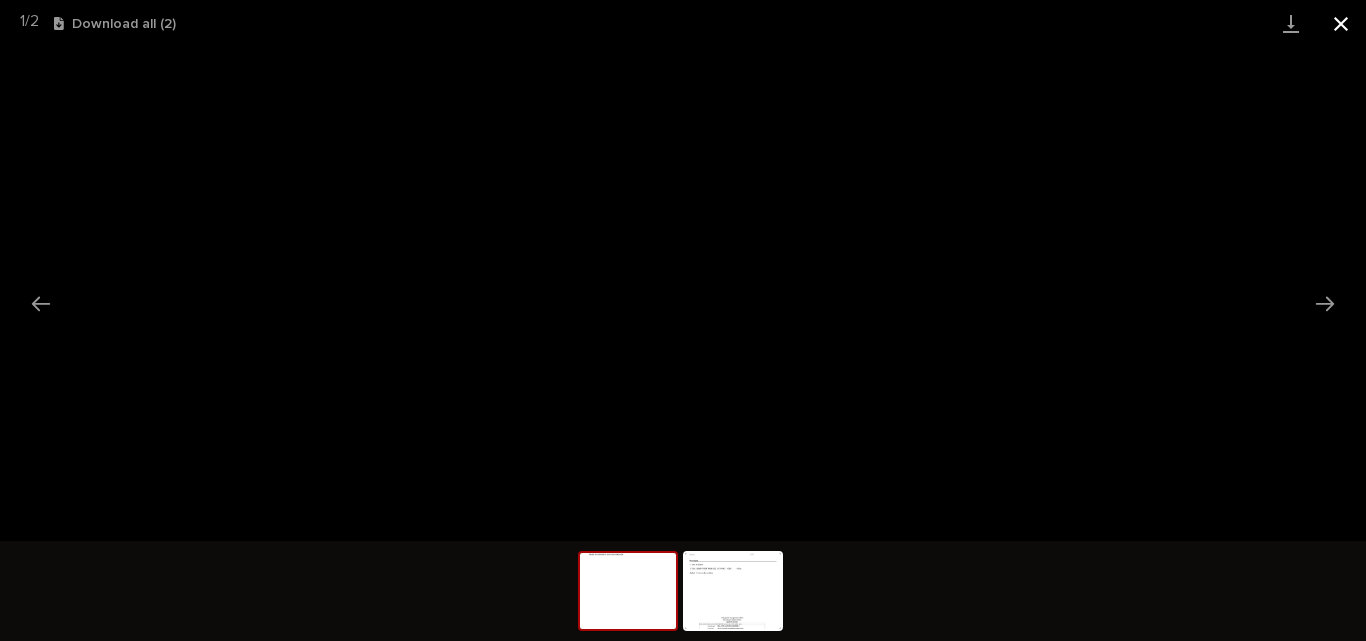 click at bounding box center (1341, 23) 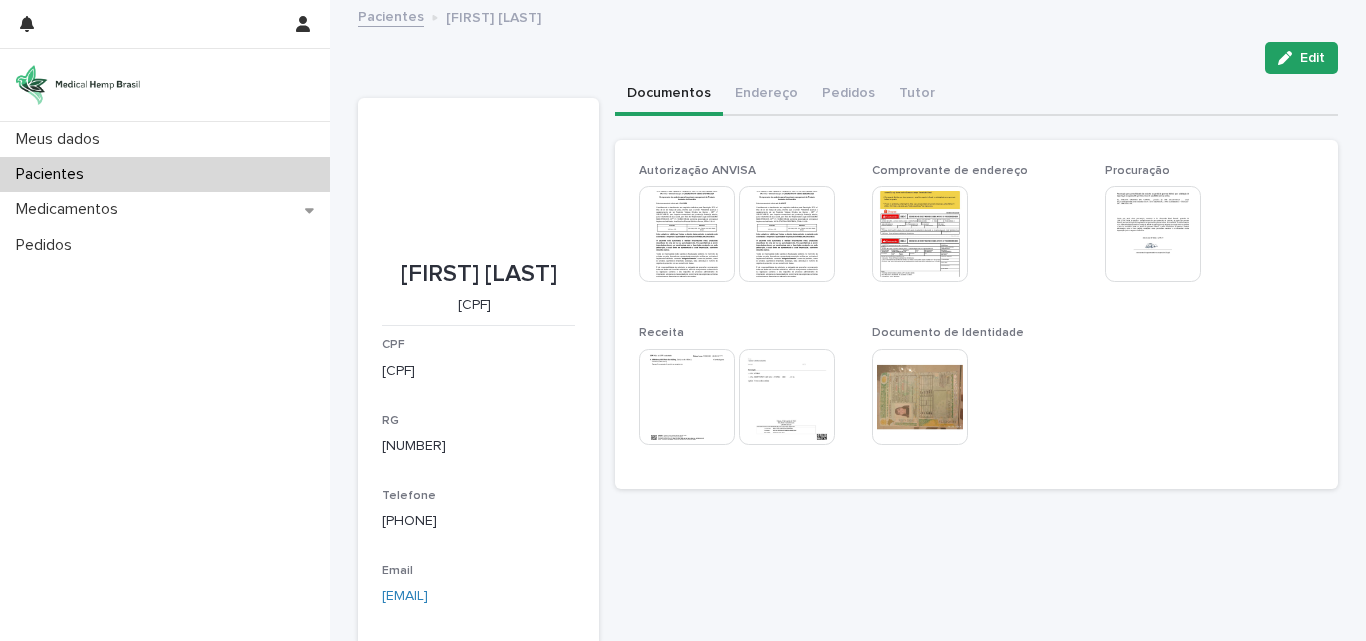 click at bounding box center (787, 397) 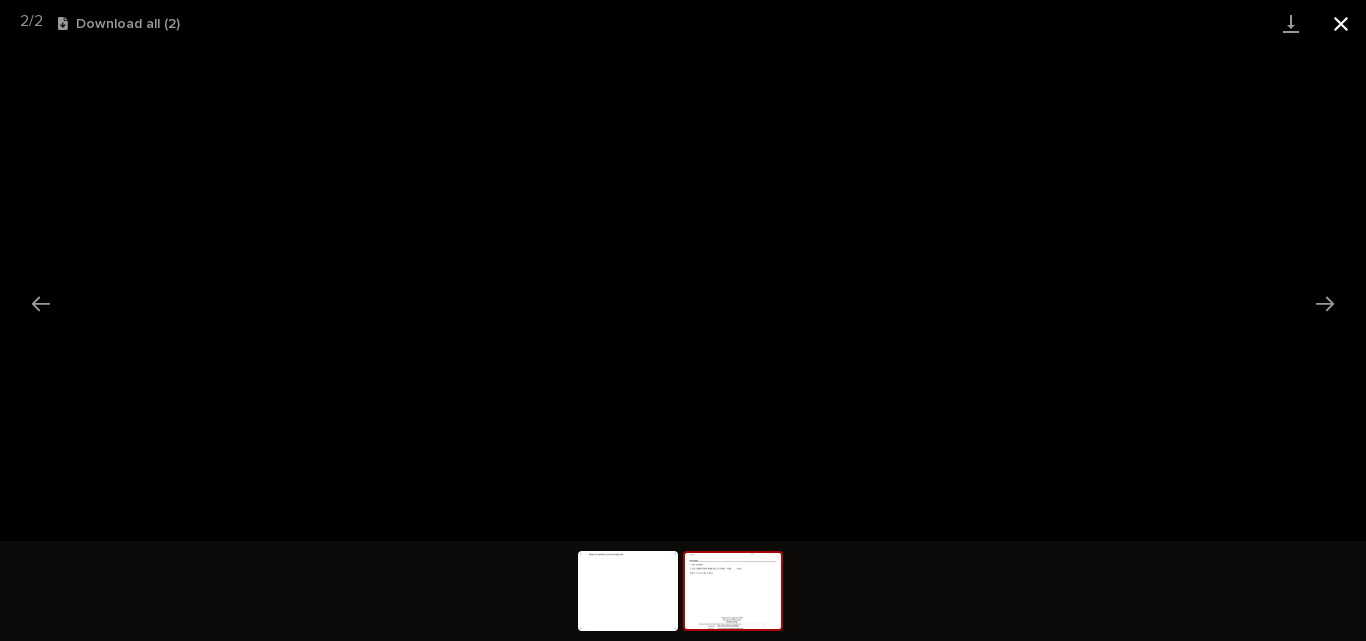 click at bounding box center (1341, 23) 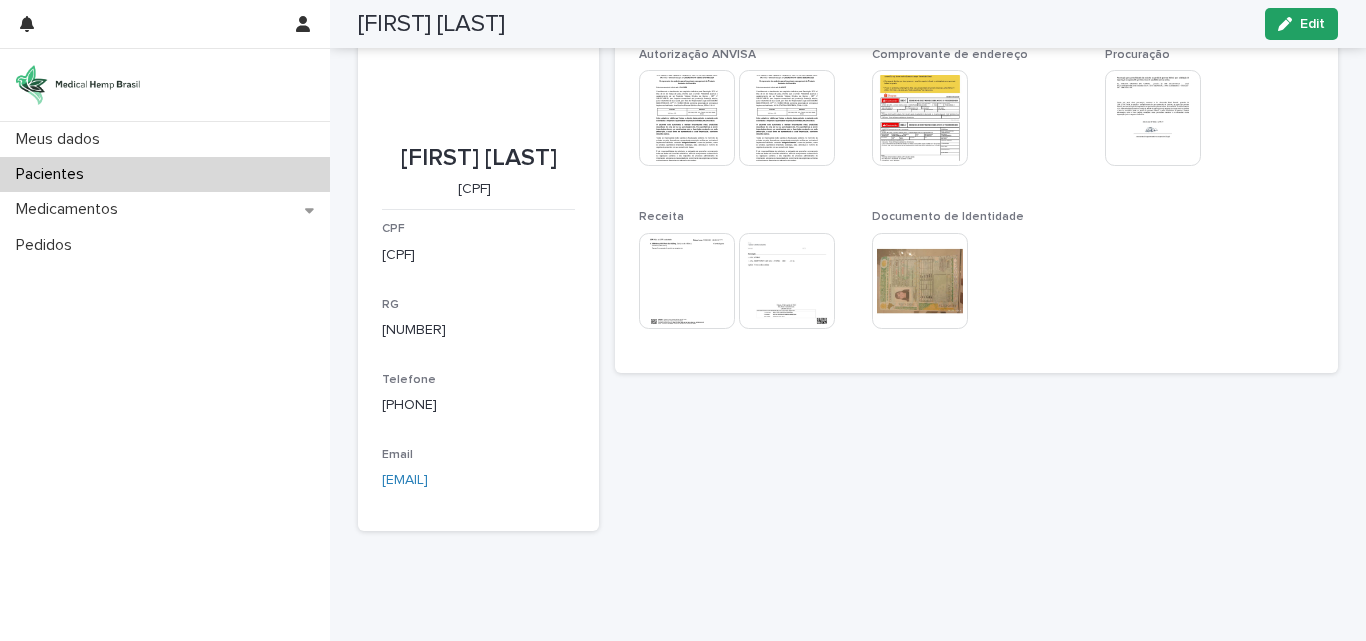scroll, scrollTop: 0, scrollLeft: 0, axis: both 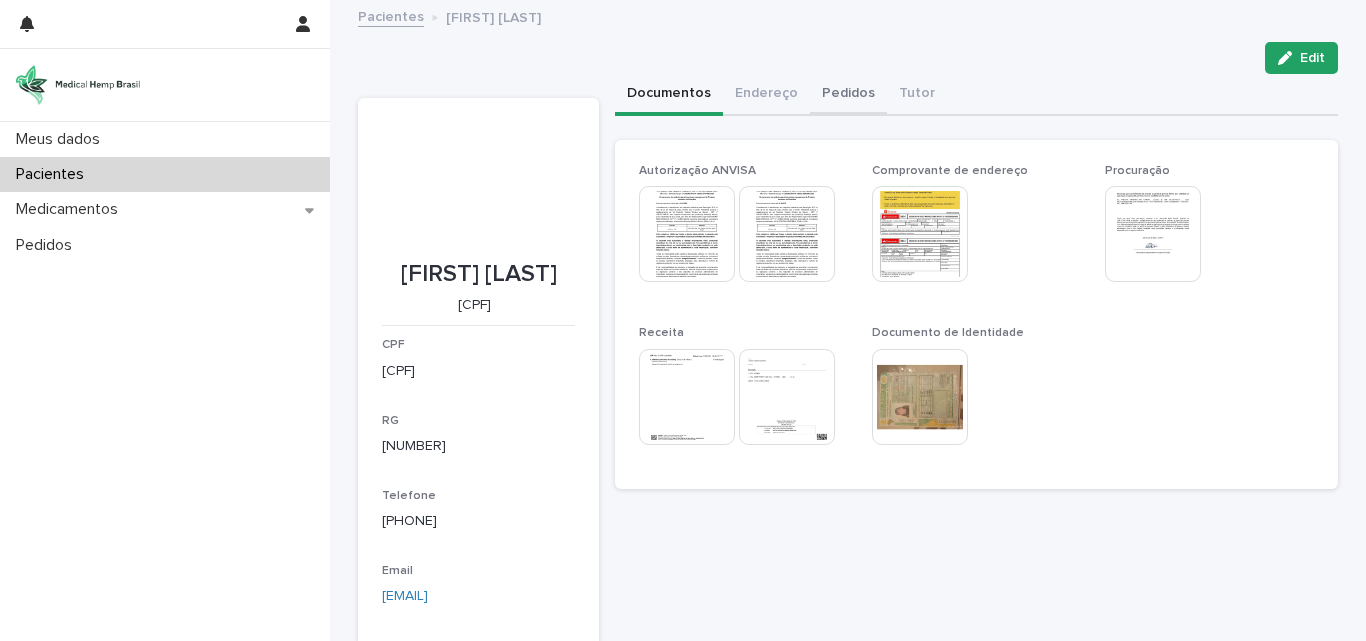 click on "Pedidos" at bounding box center [848, 95] 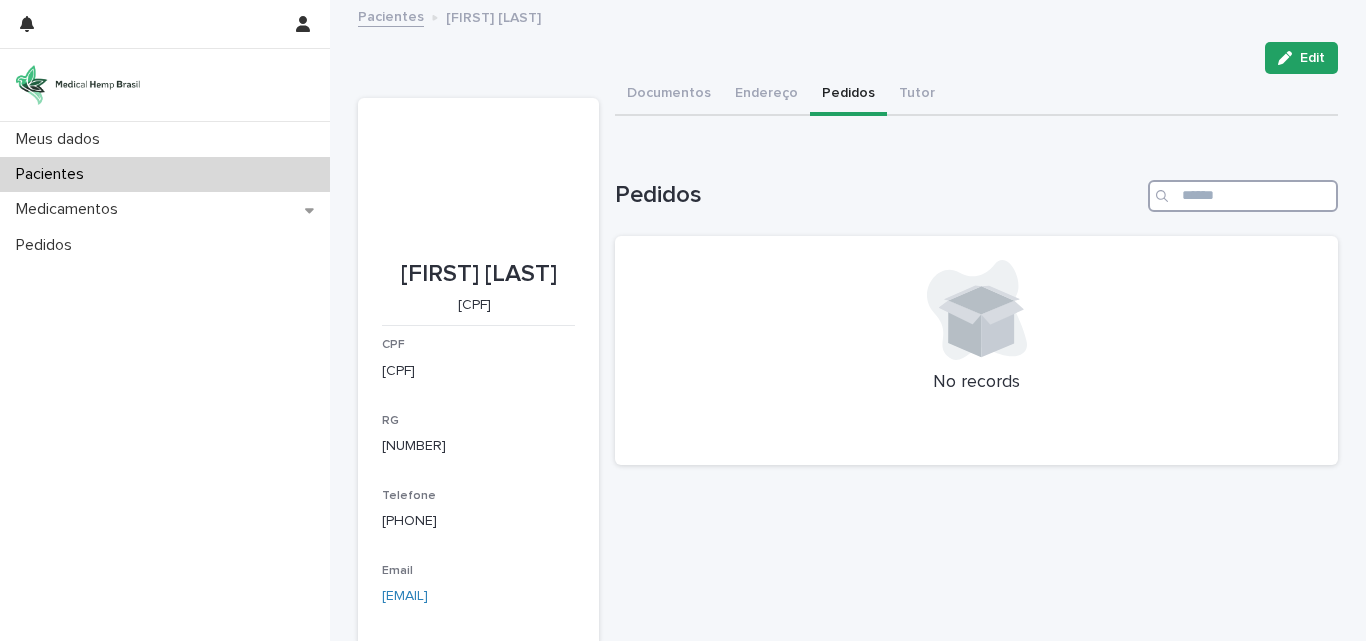 click at bounding box center [1243, 196] 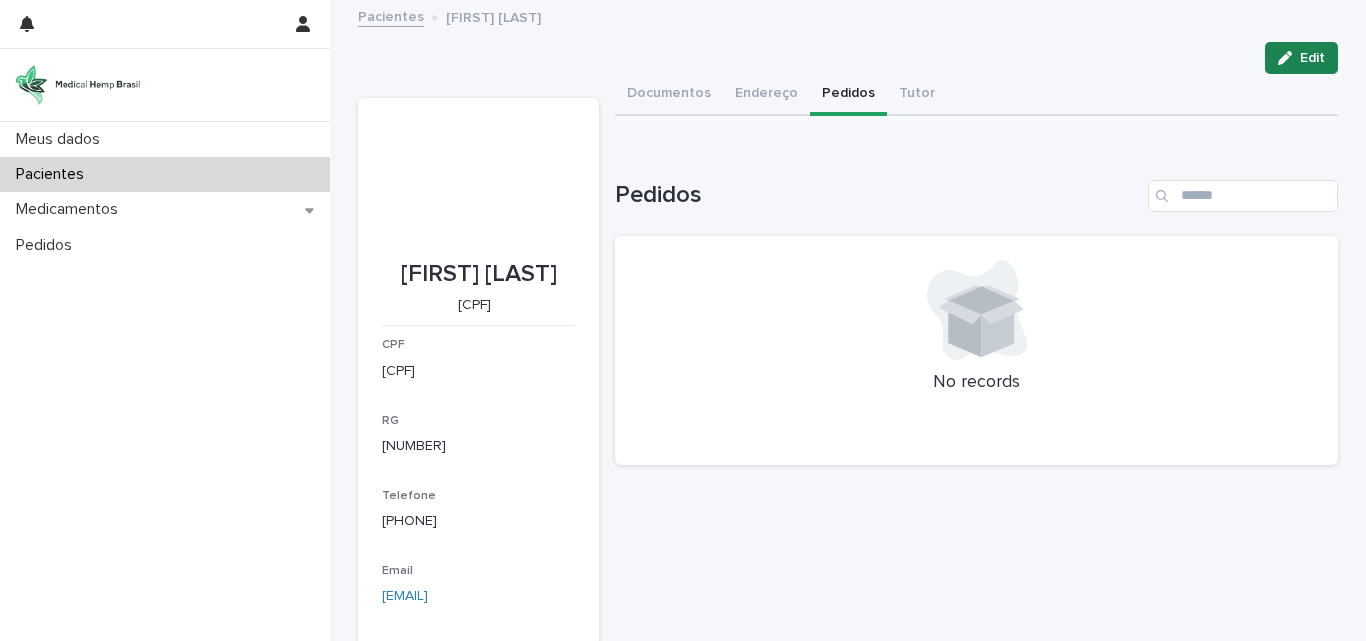 click on "Edit" at bounding box center (1312, 58) 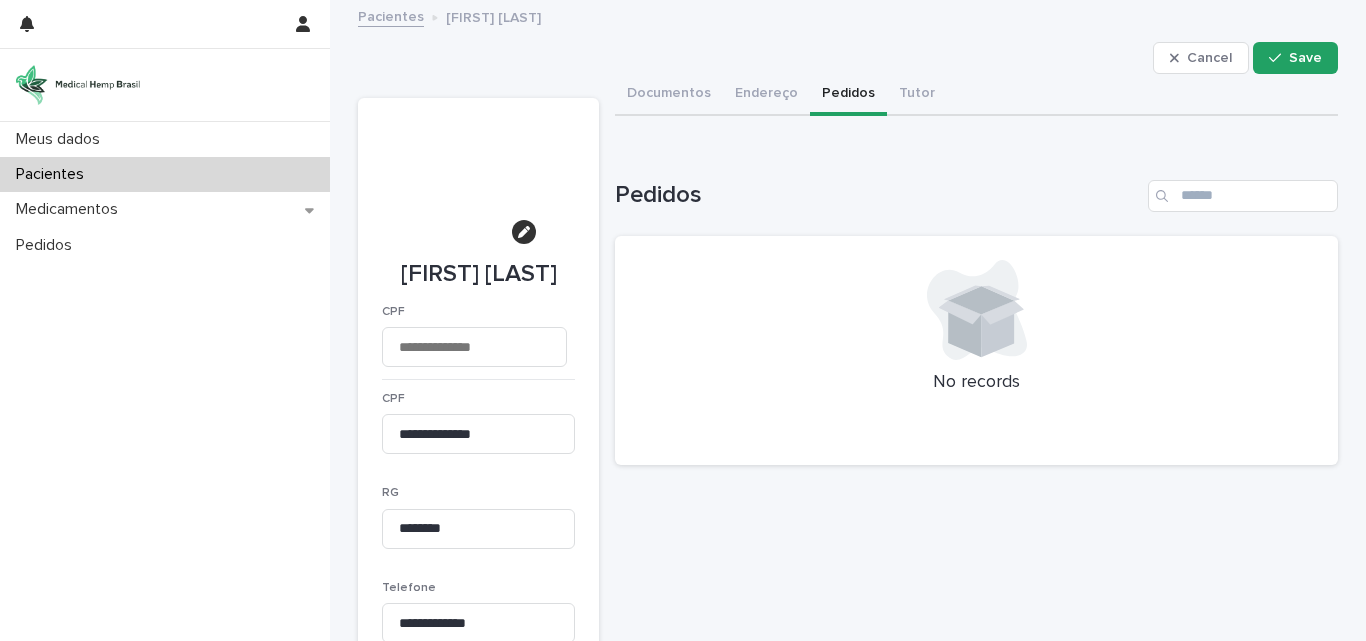 click 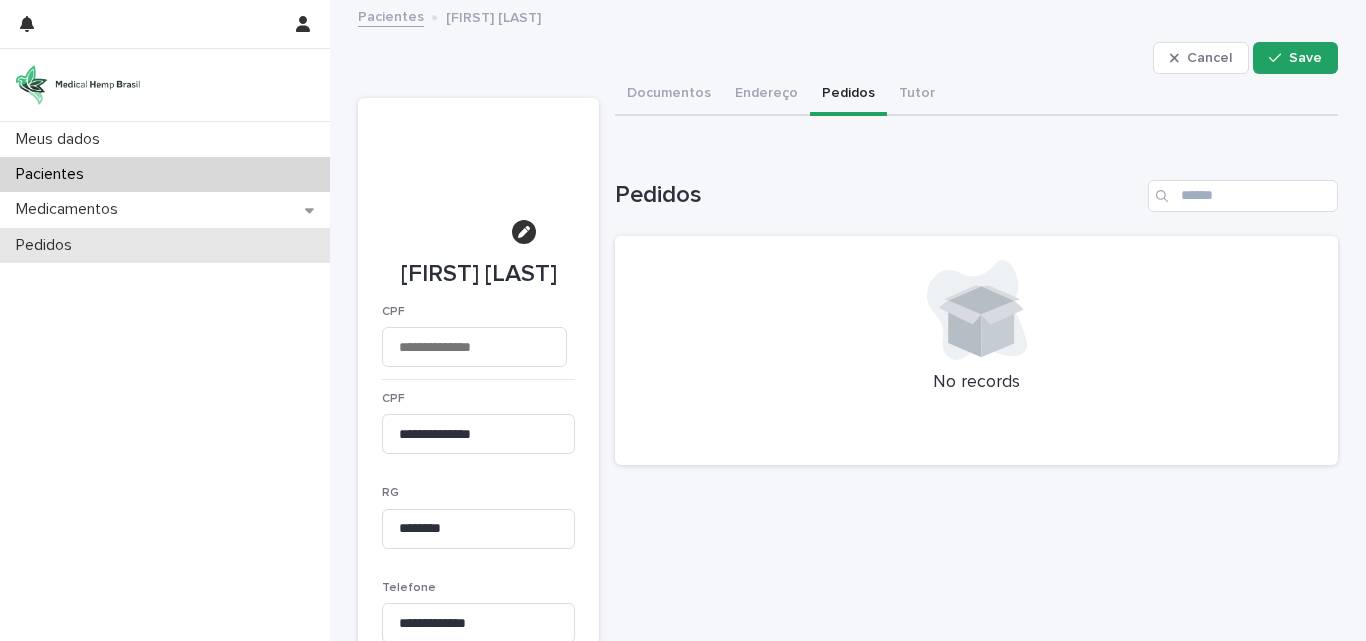 click on "Pedidos" at bounding box center (48, 245) 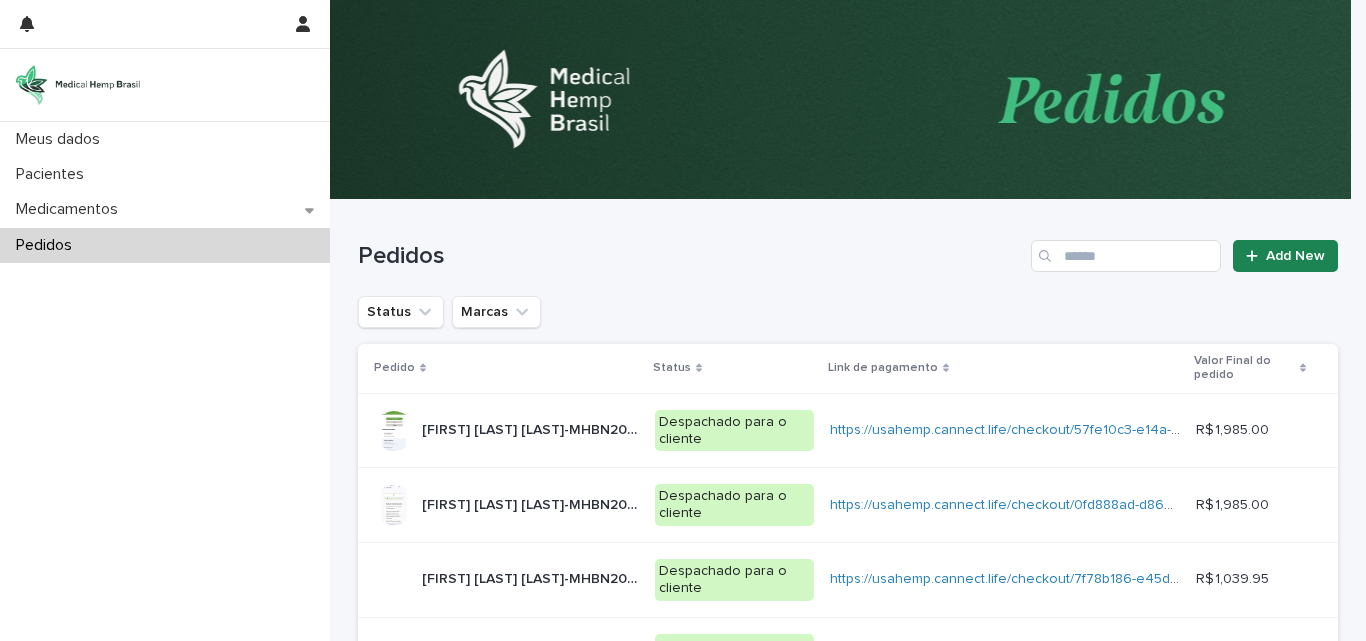 click on "Add New" at bounding box center [1295, 256] 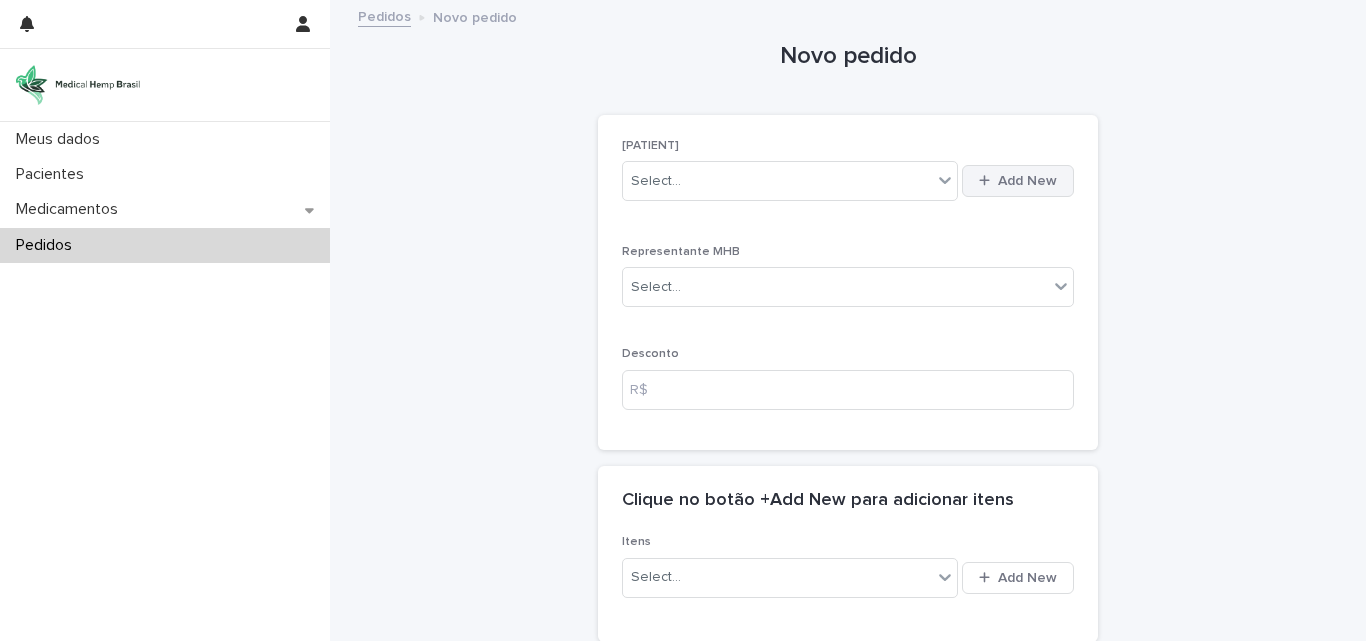 click on "Add New" at bounding box center [1027, 181] 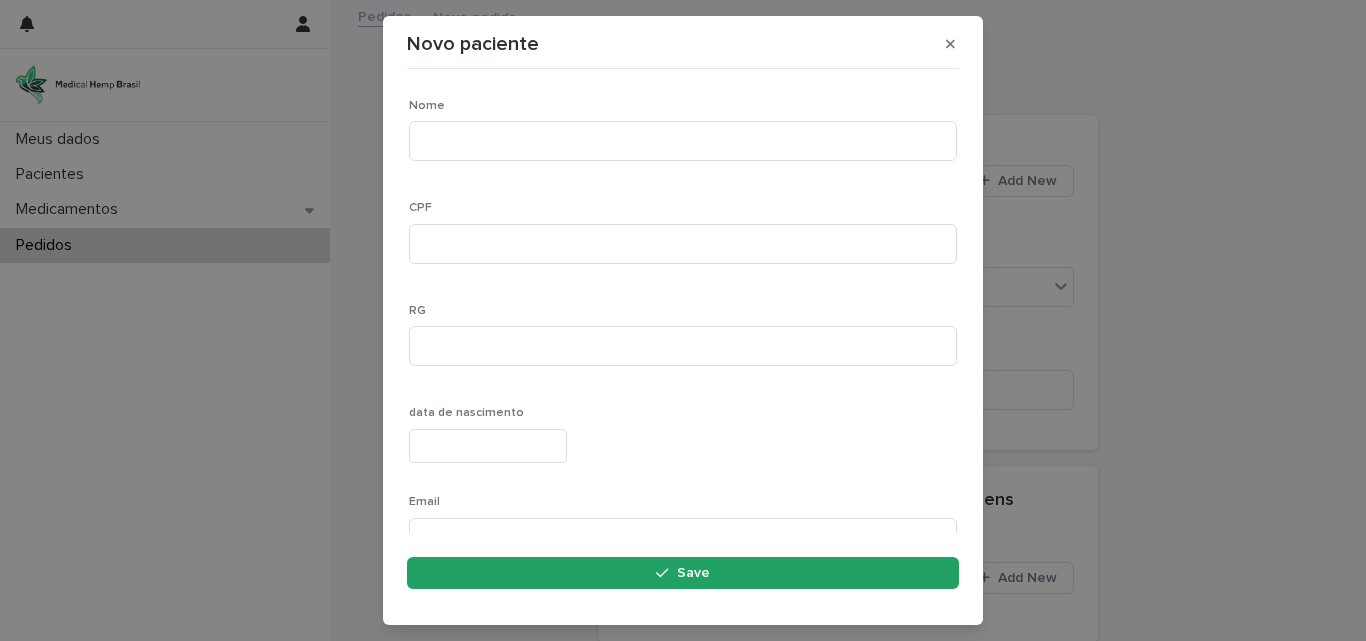 click on "Novo paciente Loading... Saving… Loading... Saving… Loading... Saving… Nome CPF RG data de nascimento Email Telefone Endereço ( av. Rua, etc) complemento CEP Cidade Estado Select... Documento de Identidade This file cannot be opened Download File Add Autorização ANVISA This file cannot be opened Download File Add Procuração This file cannot be opened Download File Add Comprovante de endereço This file cannot be opened Download File Add Receita This file cannot be opened Download File Add Nome Tutor CPF Tutor Documentos tutor This file cannot be opened Download File Add Nome do Médico CRM do médico CRM com estado Email médico Telefone médico Sorry, there was an error saving your record. Please try again. Please fill out the required fields above. Save" at bounding box center [683, 320] 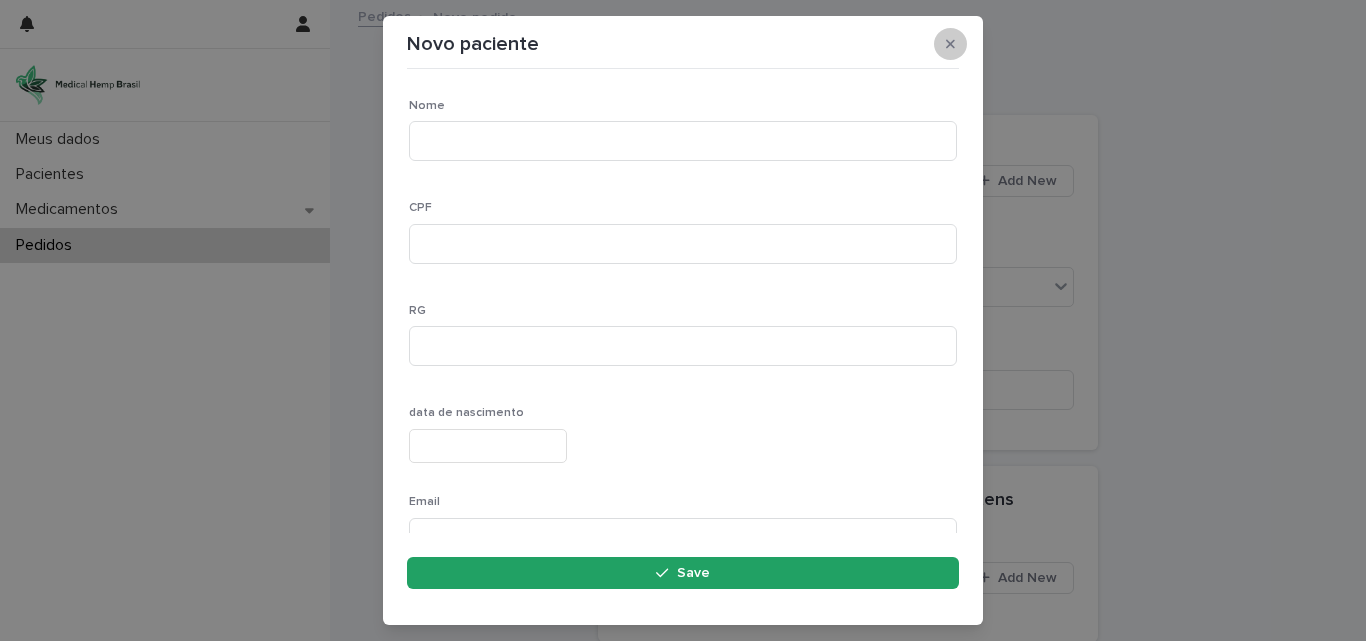 click at bounding box center (950, 44) 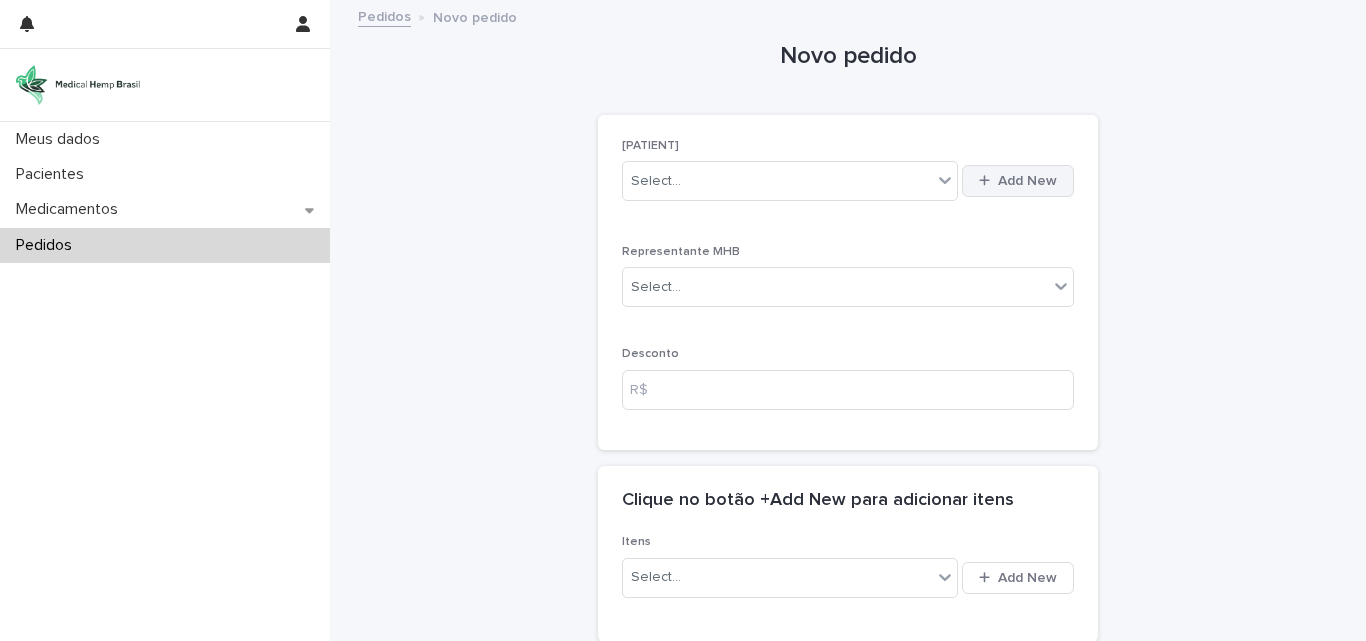 click on "Add New" at bounding box center (1027, 181) 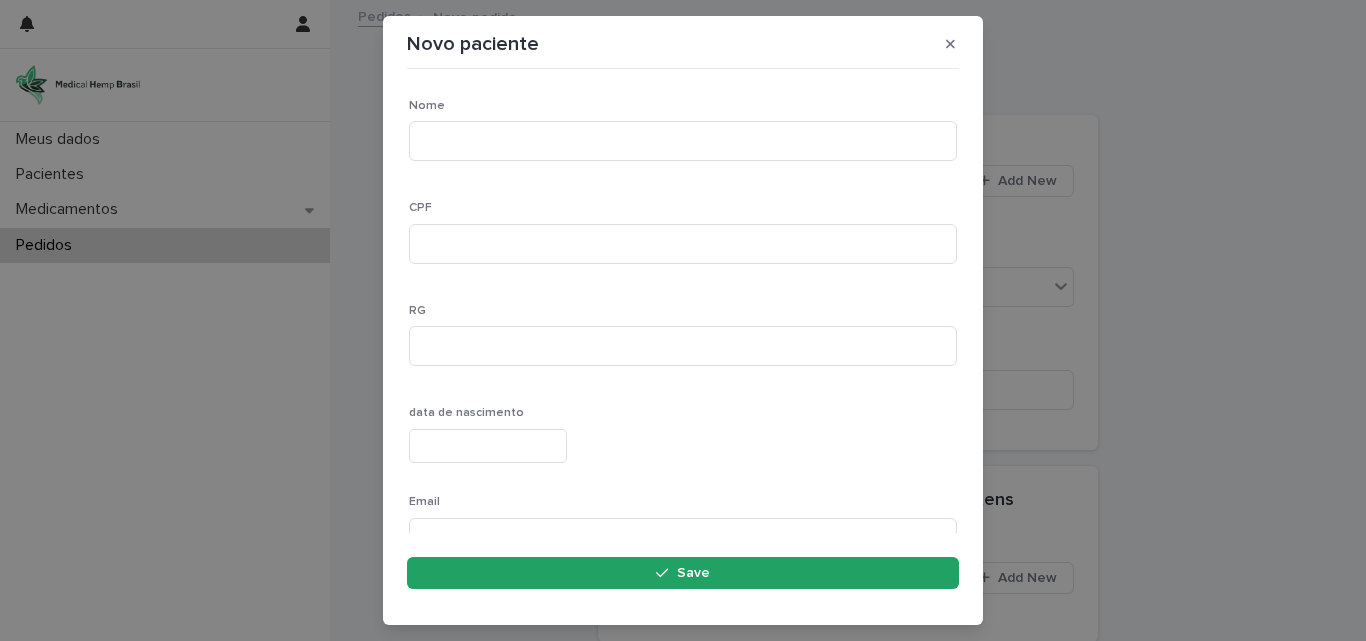 click on "Novo paciente Loading... Saving… Loading... Saving… Loading... Saving… Nome CPF RG data de nascimento Email Telefone Endereço ( av. Rua, etc) complemento CEP Cidade Estado Select... Documento de Identidade This file cannot be opened Download File Add Autorização ANVISA This file cannot be opened Download File Add Procuração This file cannot be opened Download File Add Comprovante de endereço This file cannot be opened Download File Add Receita This file cannot be opened Download File Add Nome Tutor CPF Tutor Documentos tutor This file cannot be opened Download File Add Nome do Médico CRM do médico CRM com estado Email médico Telefone médico Sorry, there was an error saving your record. Please try again. Please fill out the required fields above. Save" at bounding box center [683, 320] 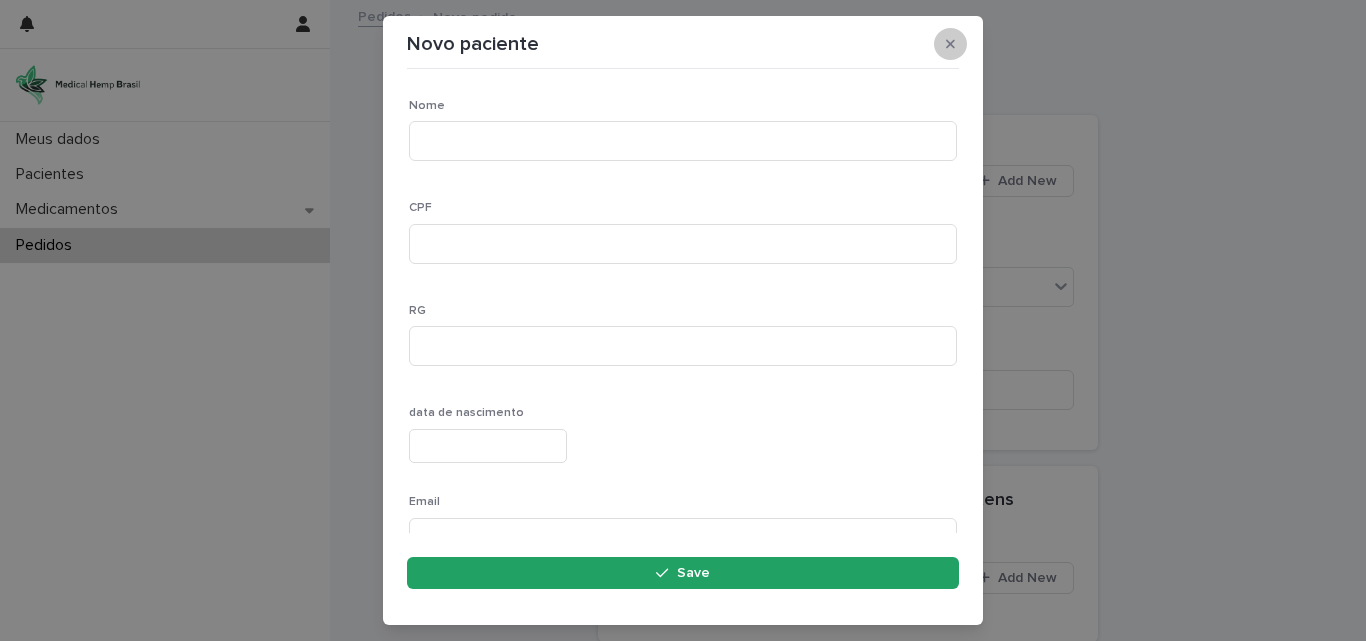 click 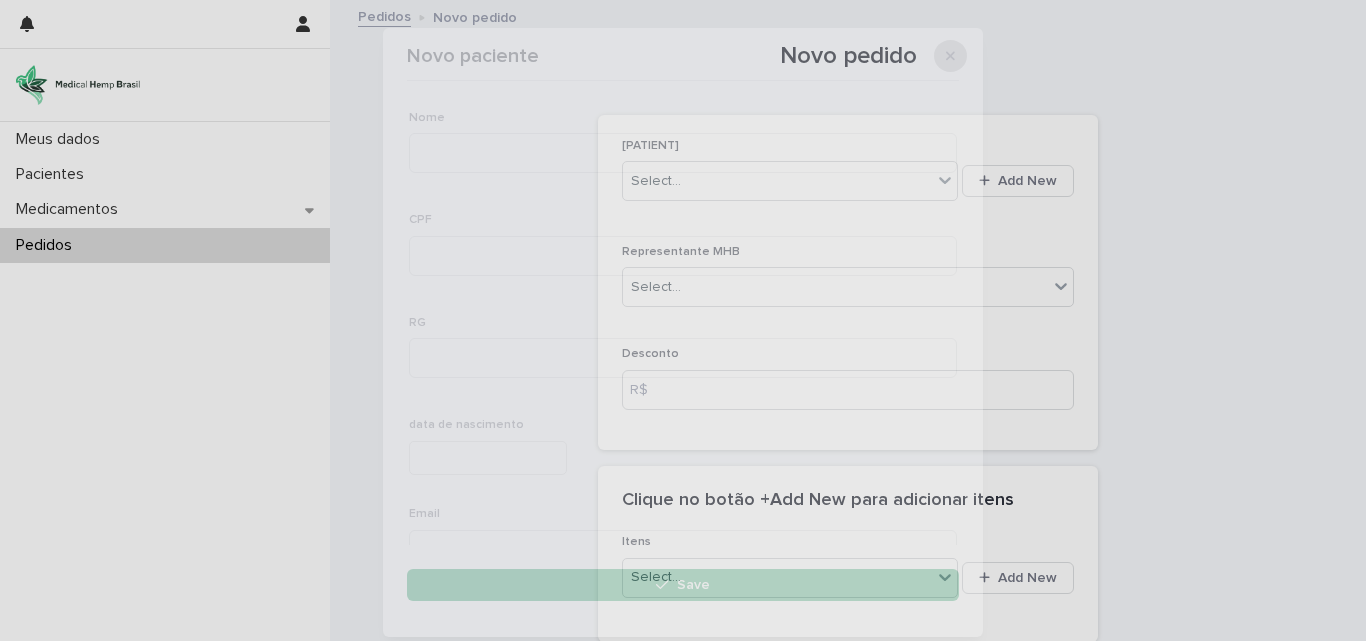 click on "Novo pedido" at bounding box center (848, 56) 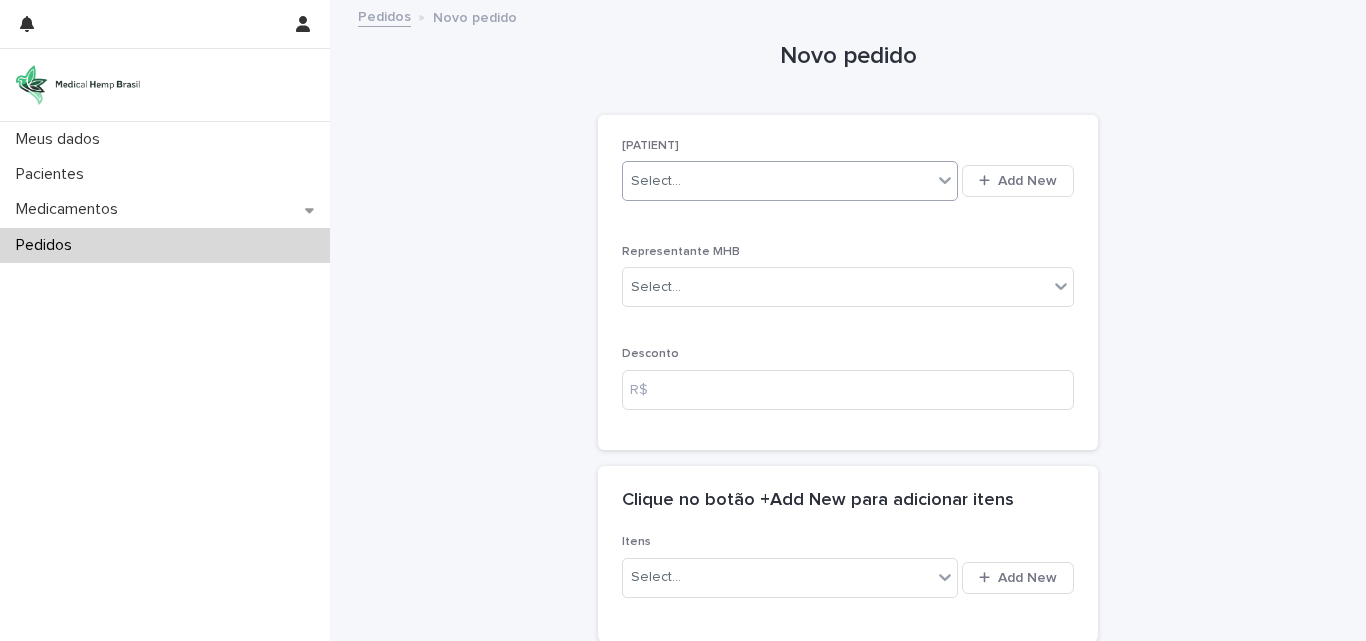 click on "Select..." at bounding box center [777, 181] 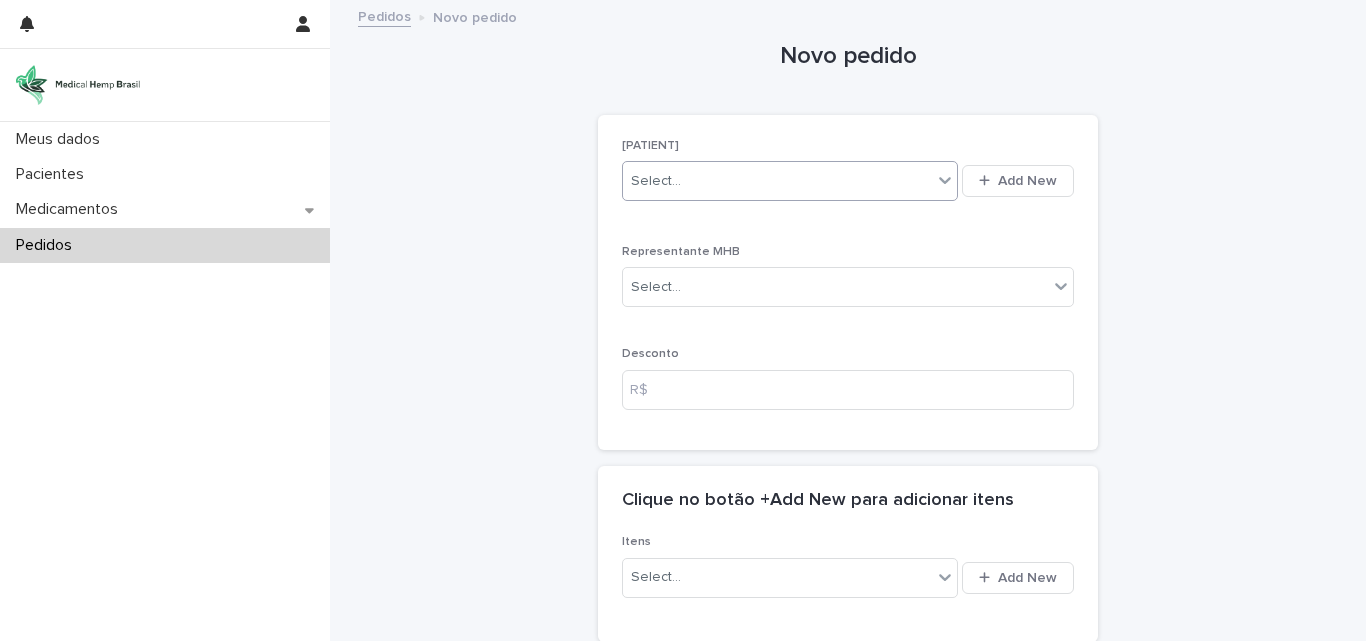 click on "Select..." at bounding box center (777, 181) 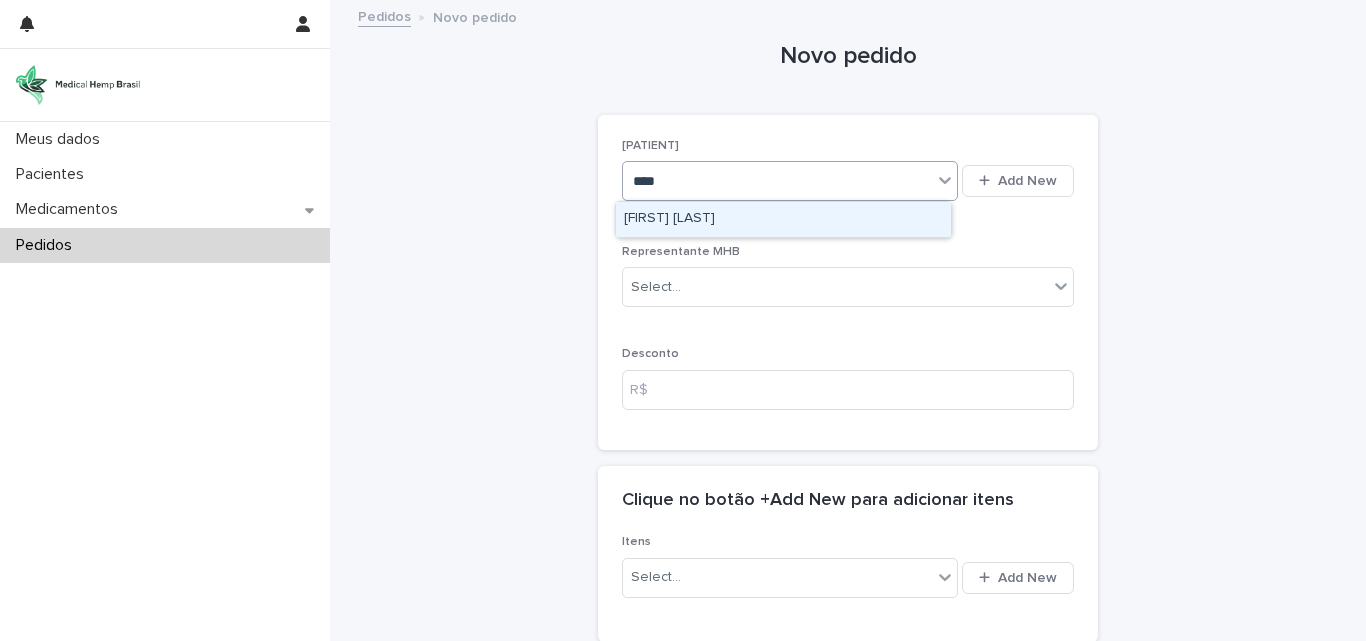 type on "*****" 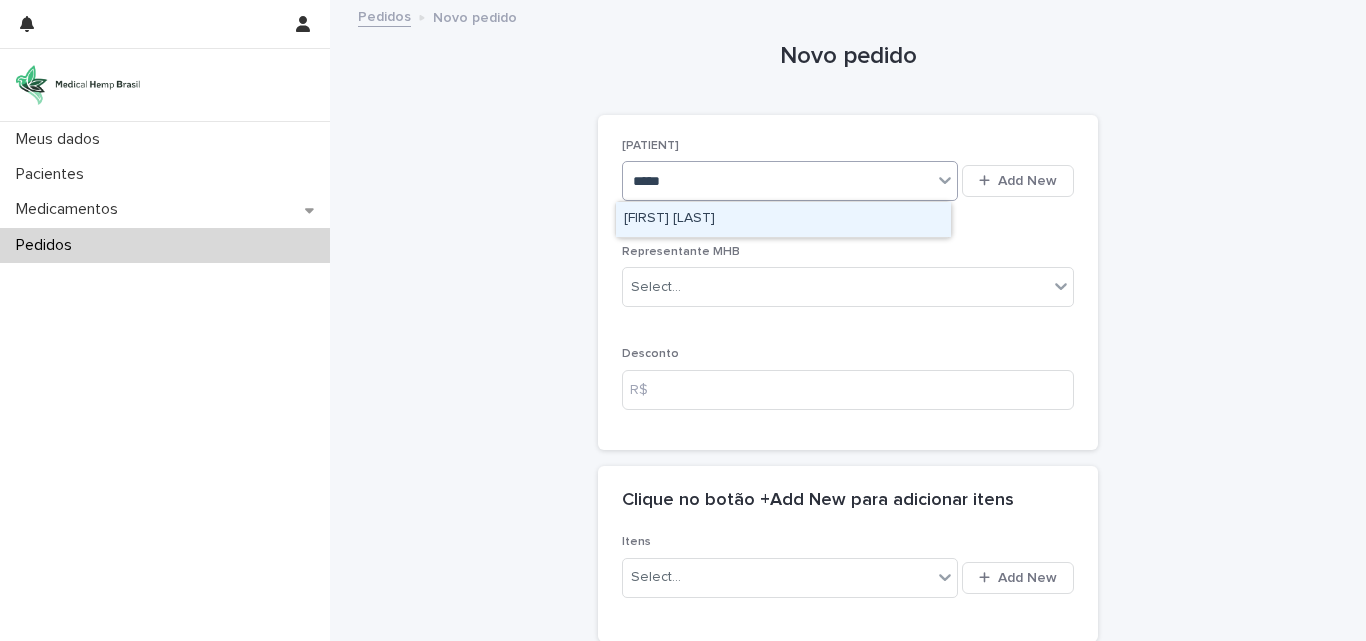 click on "[FIRST] [LAST]" at bounding box center (783, 219) 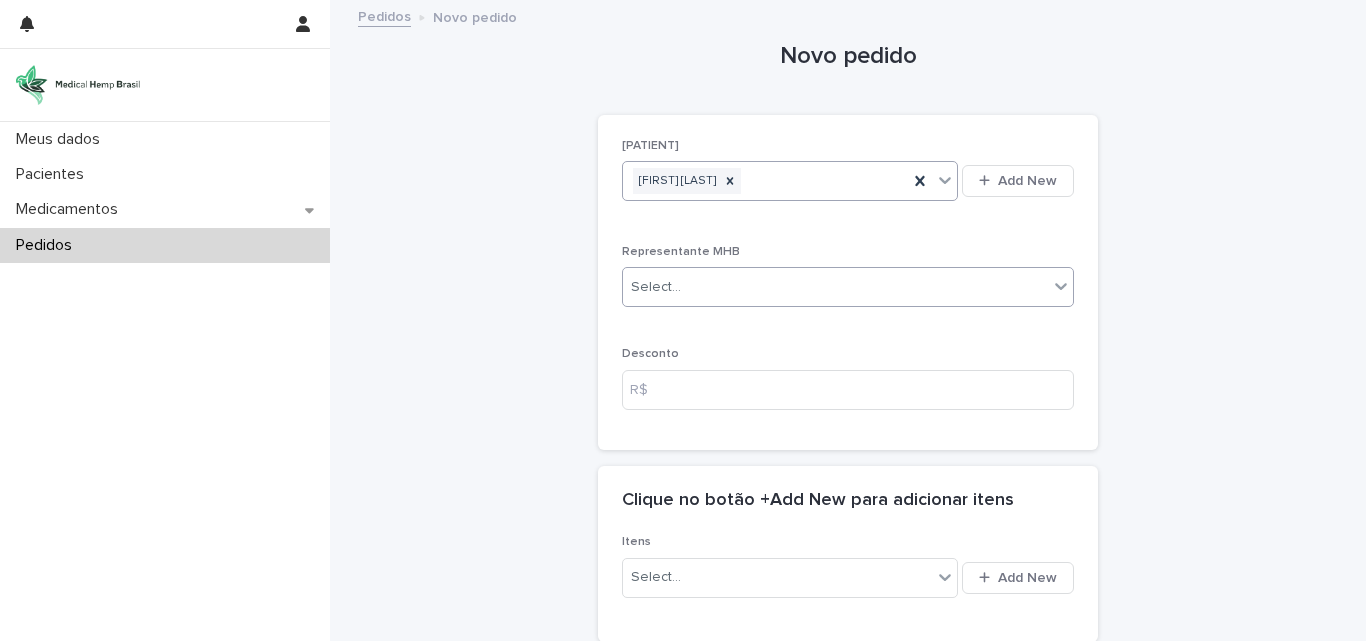 click on "Select..." at bounding box center (835, 287) 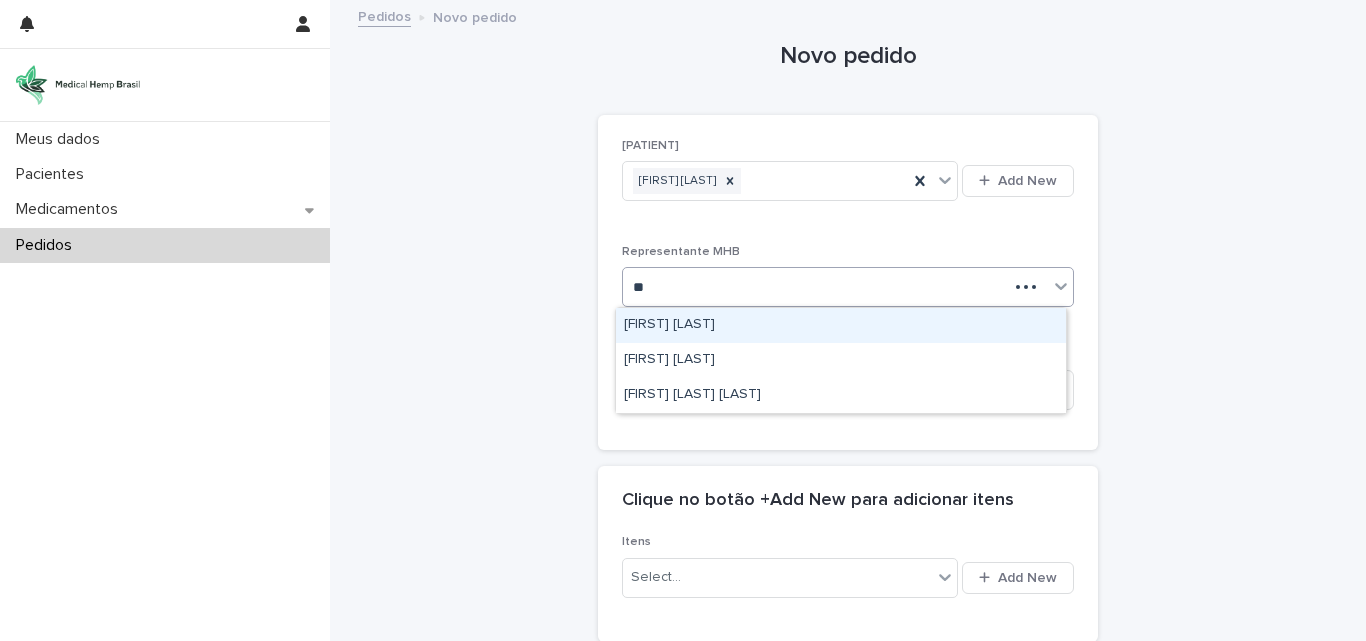 type on "***" 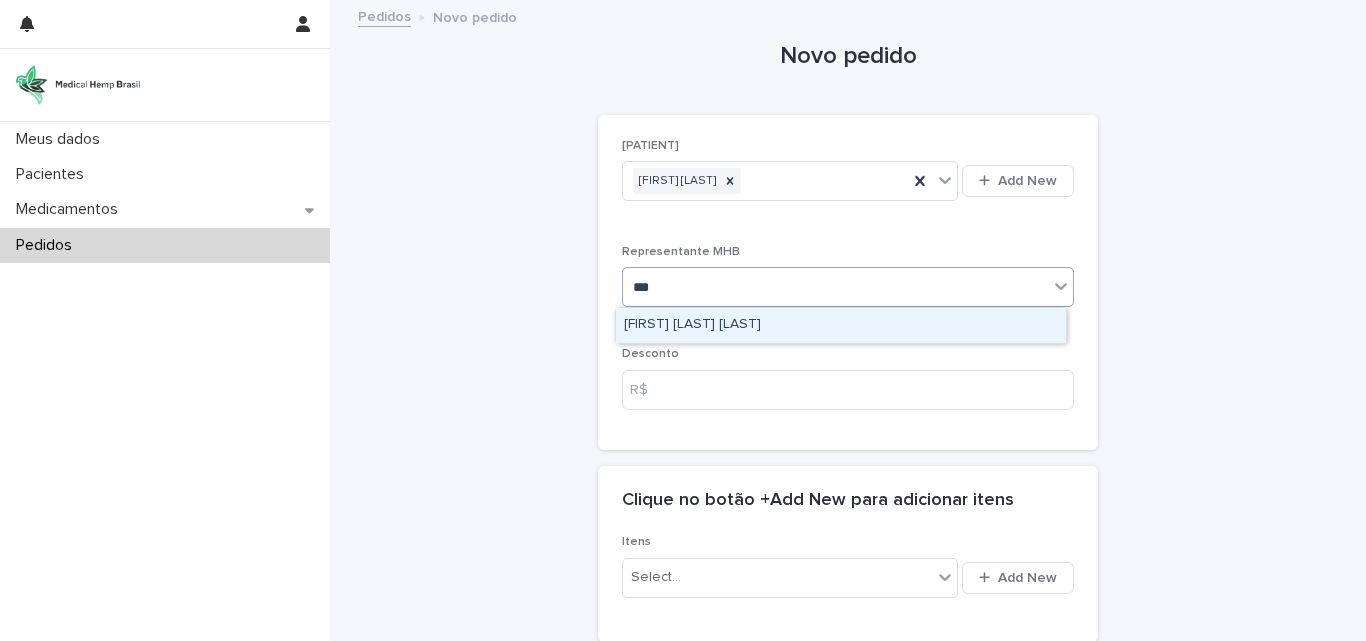 click on "[FIRST] [LAST] [LAST]" at bounding box center (841, 325) 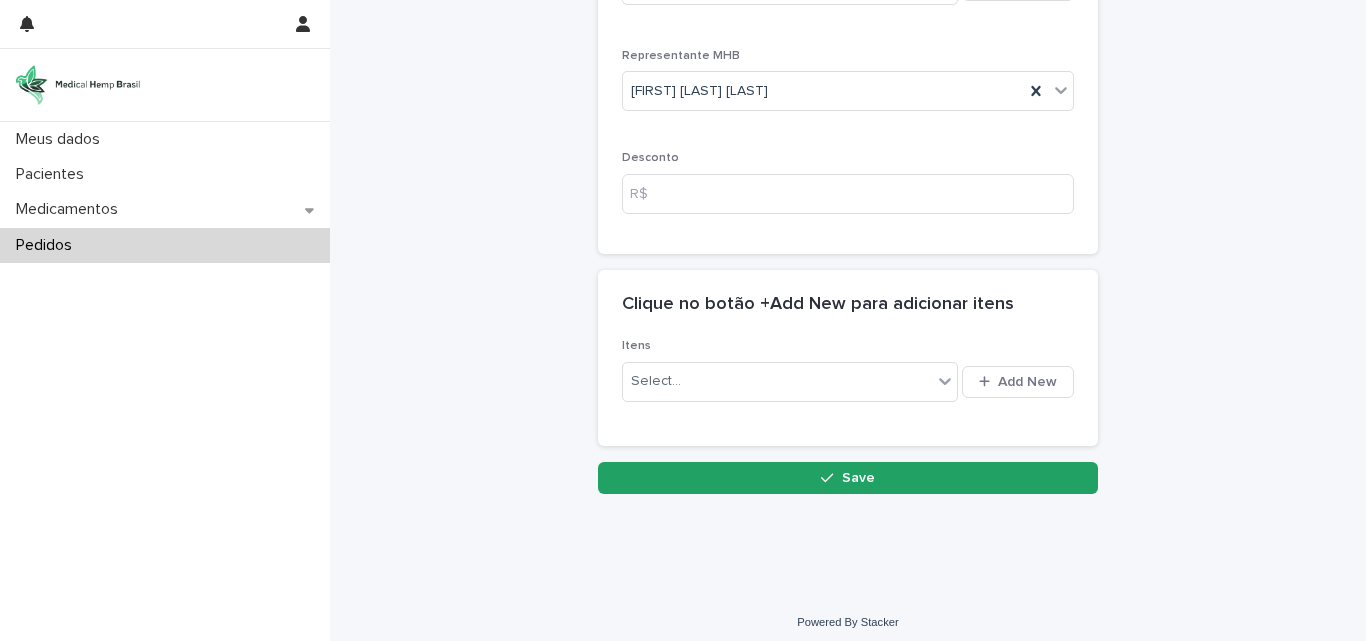 scroll, scrollTop: 206, scrollLeft: 0, axis: vertical 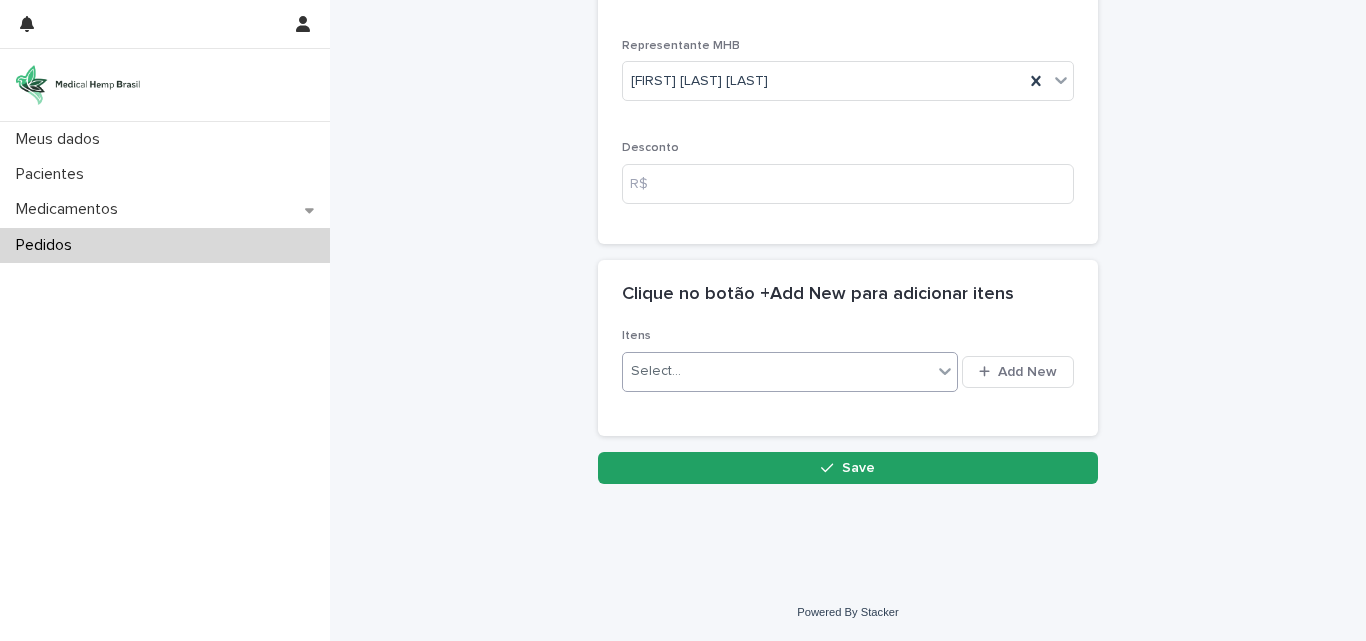 click on "Select..." at bounding box center (777, 371) 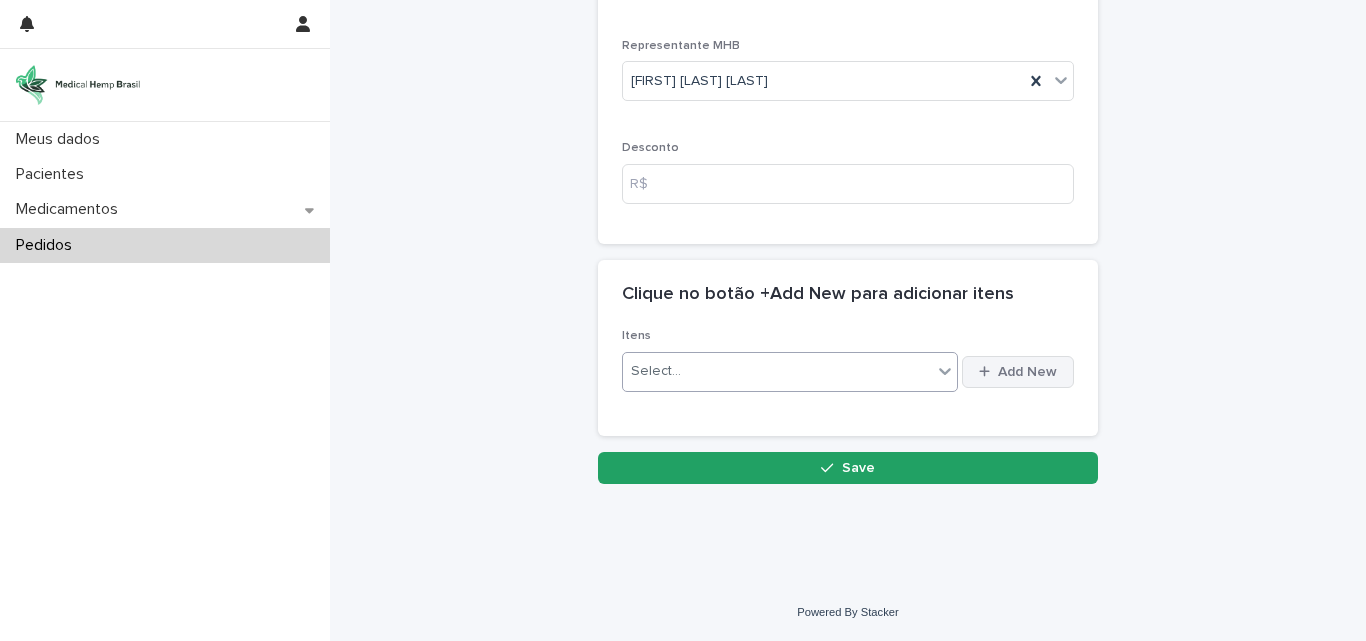 click on "Add New" at bounding box center [1018, 372] 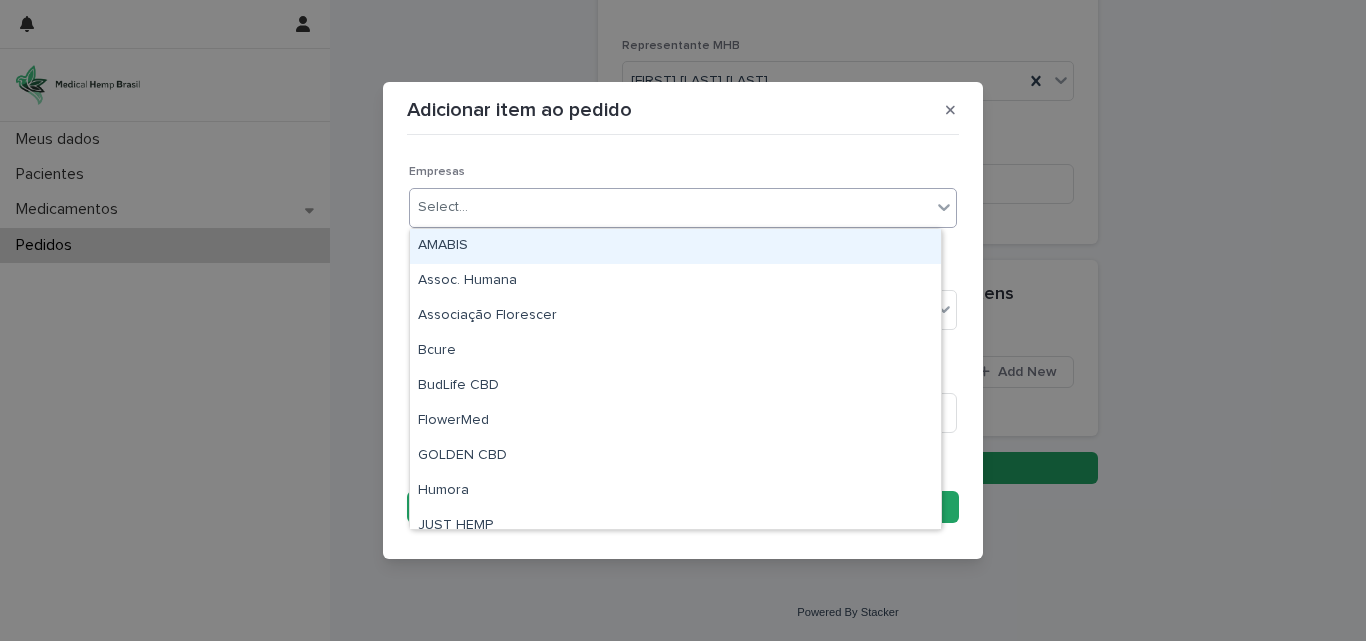 click on "Select..." at bounding box center (670, 207) 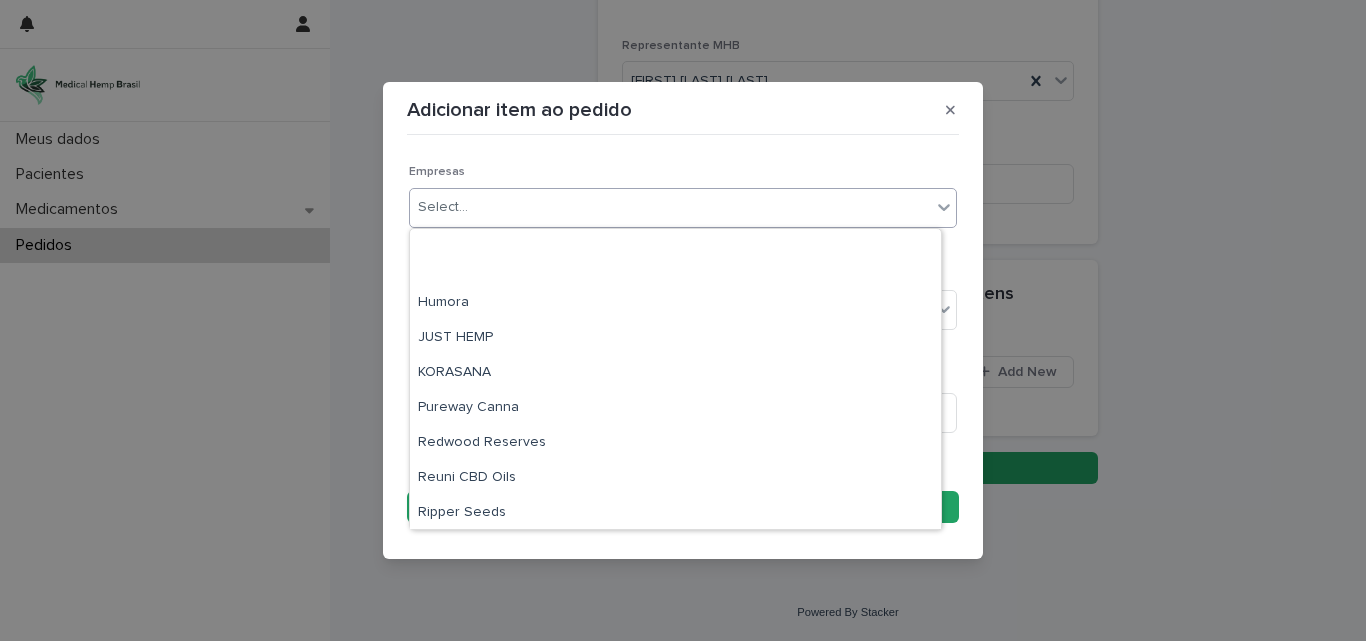 scroll, scrollTop: 365, scrollLeft: 0, axis: vertical 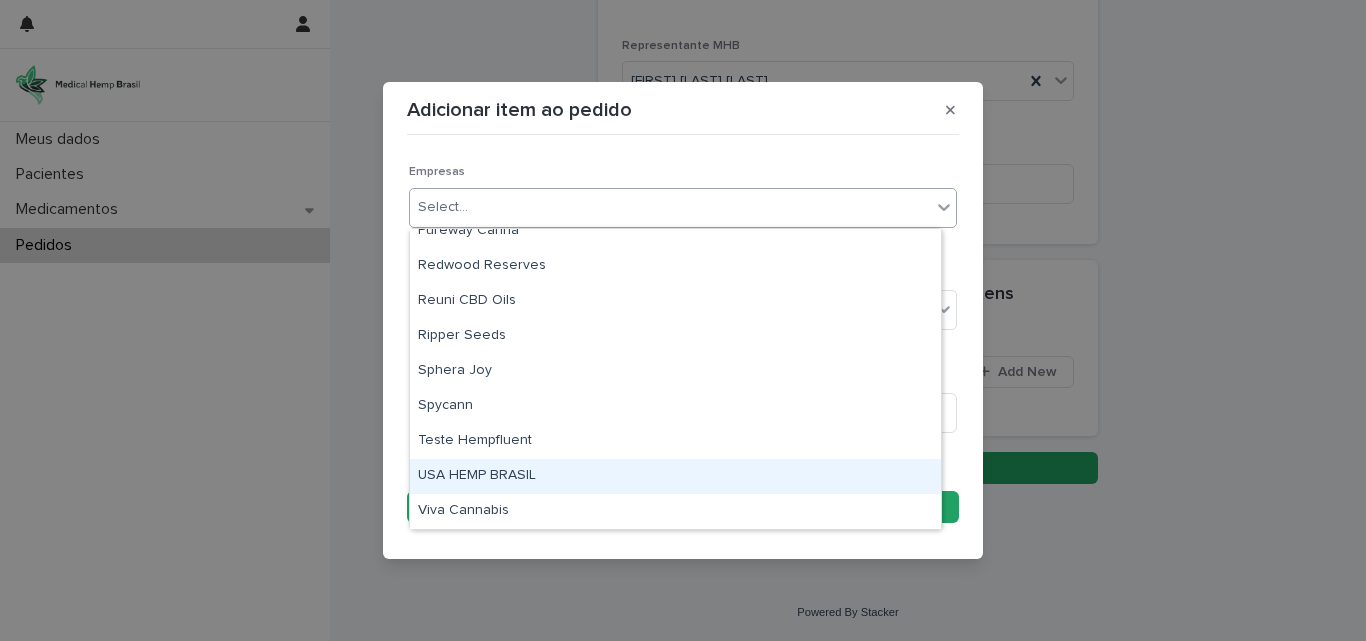 click on "USA HEMP BRASIL" at bounding box center (675, 476) 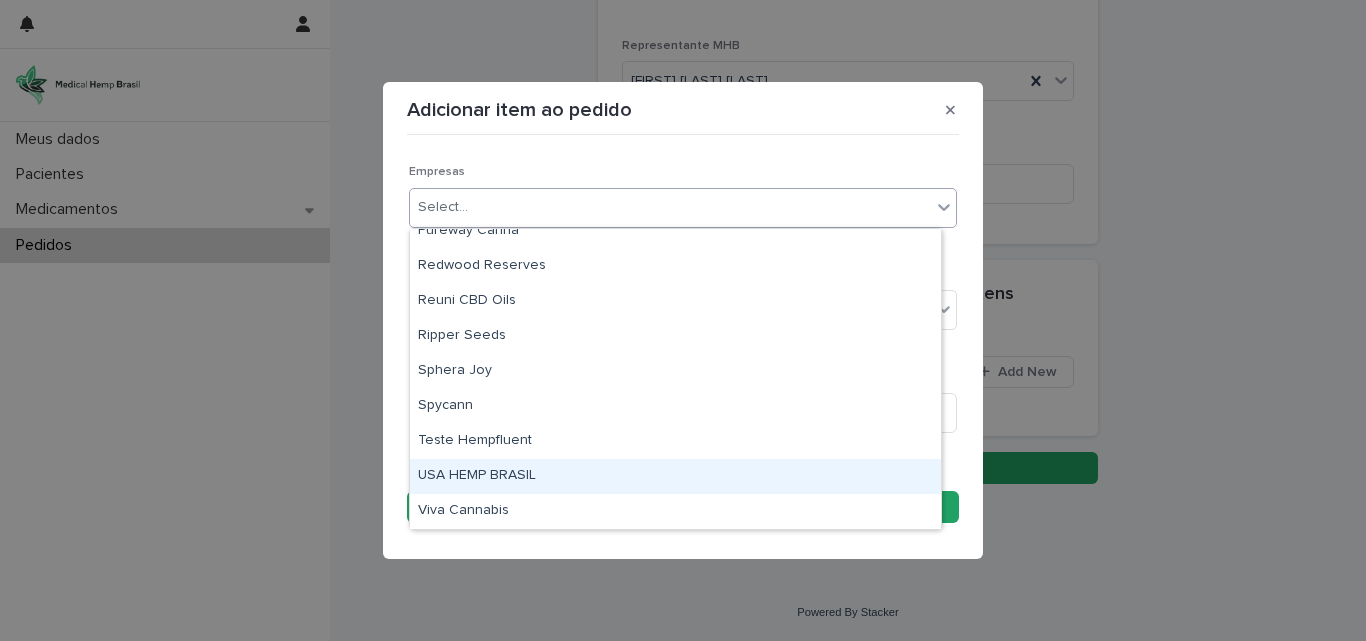 click on "Adicionar item ao pedido Loading... Saving… Loading... Saving… Loading... Saving… Empresas option USA HEMP BRASIL focused, 18 of 19. 19 results available. Use Up and Down to choose options, press Enter to select the currently focused option, press Escape to exit the menu, press Tab to select the option and exit the menu. Select... Medicamento Select... Quantidade Sorry, there was an error saving your record. Please try again. Please fill out the required fields above. Save" at bounding box center [683, 320] 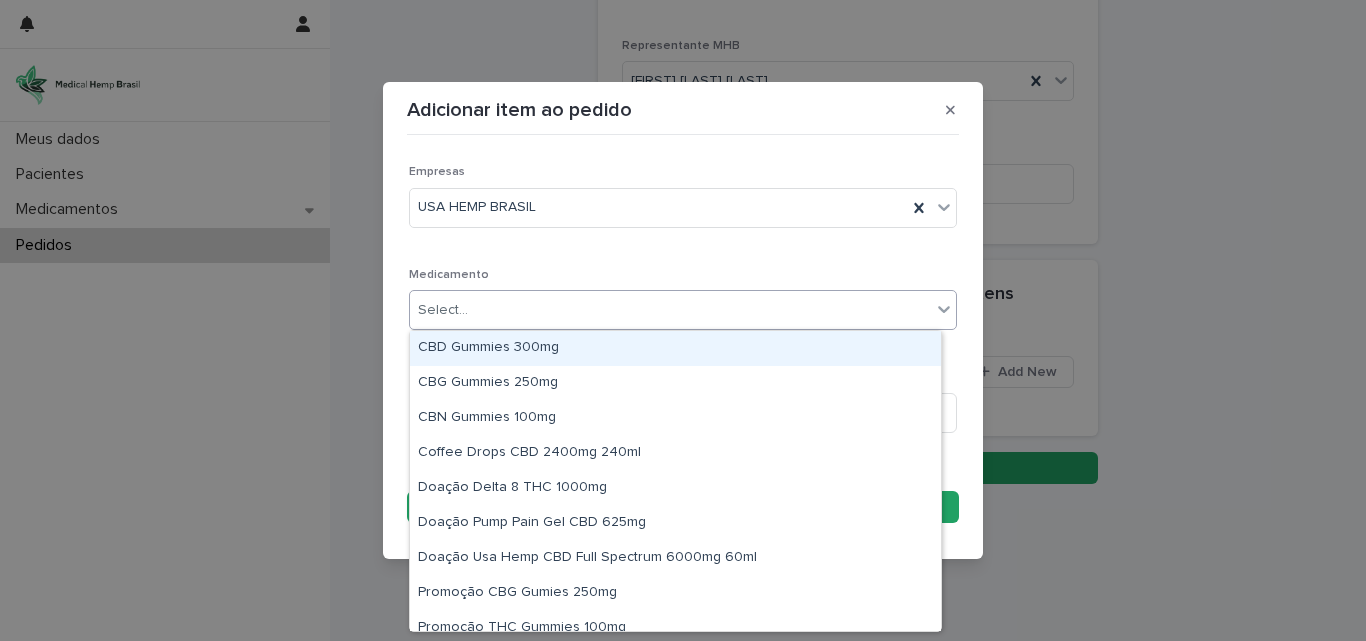click on "Select..." at bounding box center (670, 310) 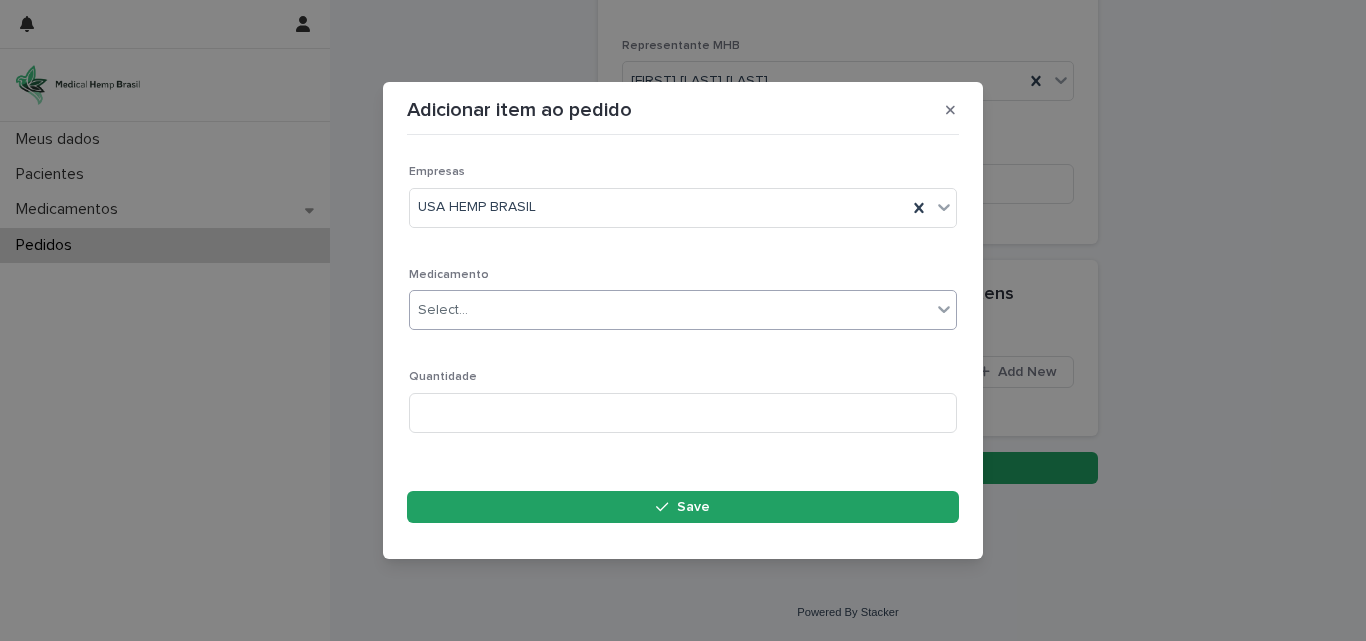 click on "Select..." at bounding box center (670, 310) 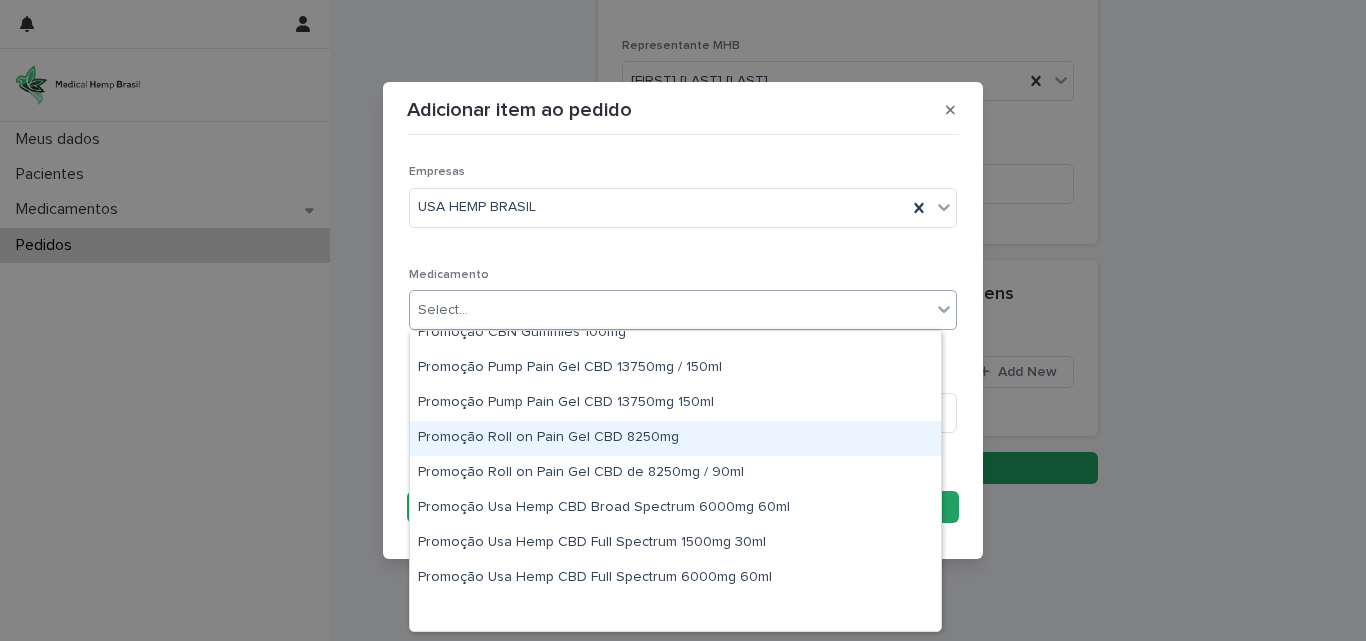 scroll, scrollTop: 300, scrollLeft: 0, axis: vertical 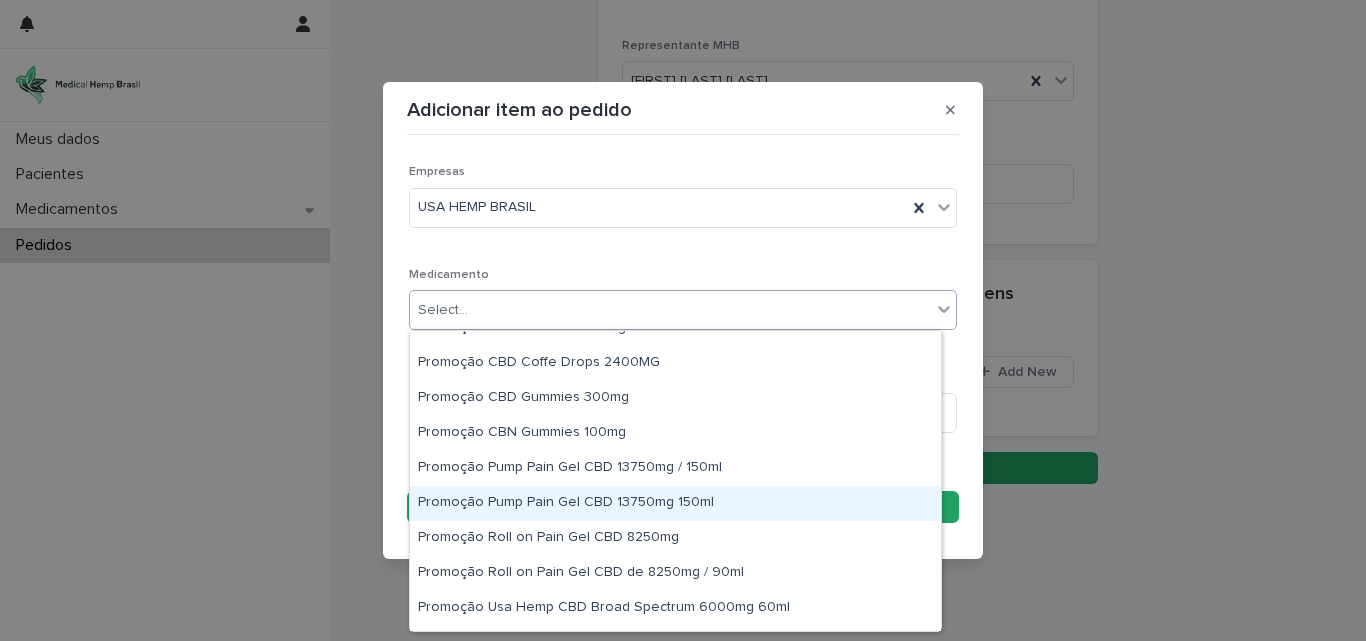 click on "Promoção Pump Pain Gel CBD 13750mg 150ml" at bounding box center [675, 503] 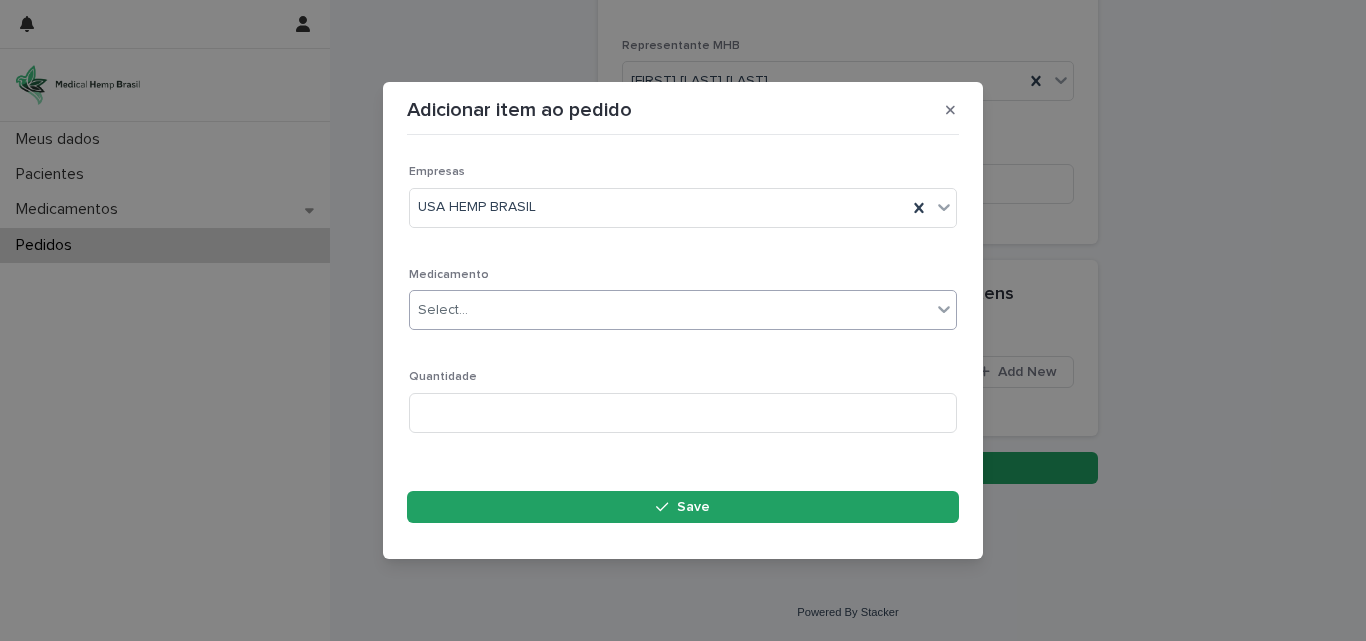 click 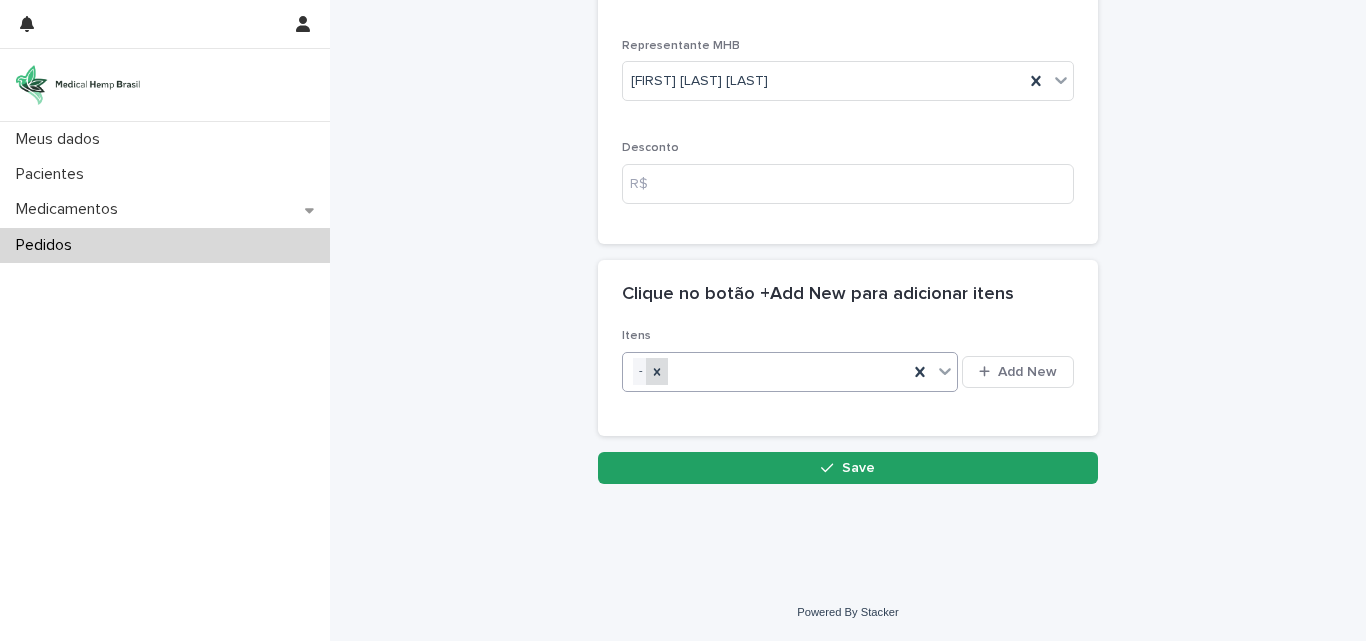click 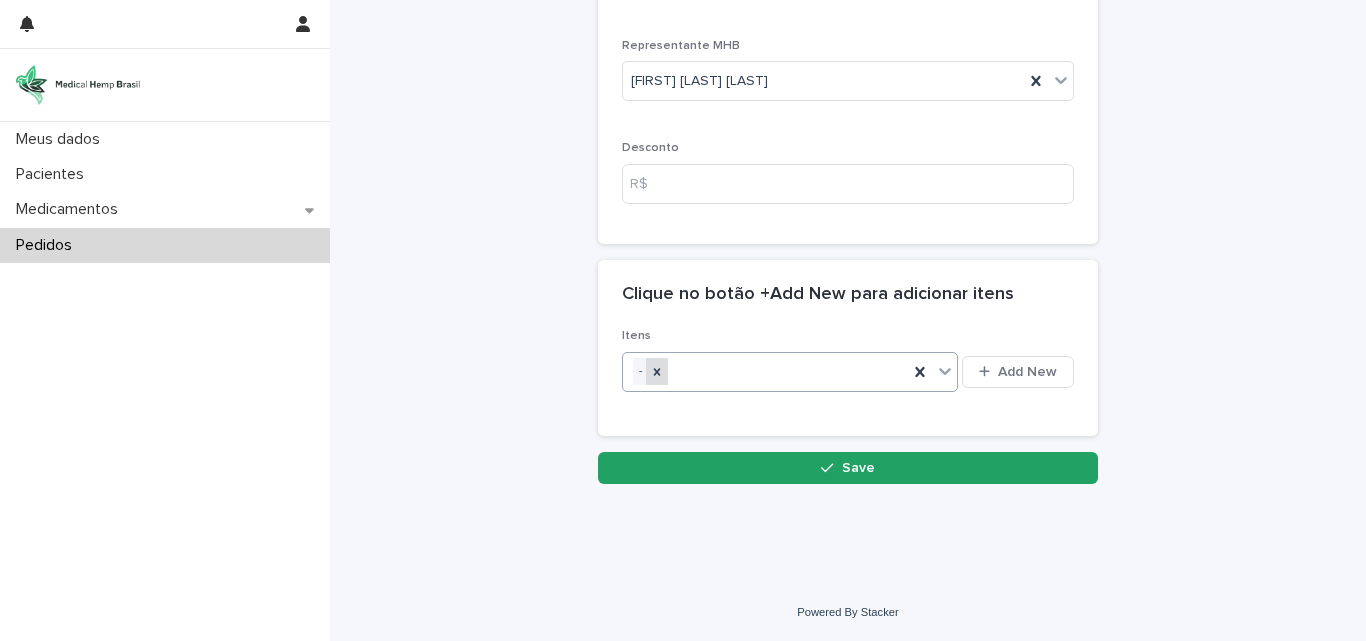 click 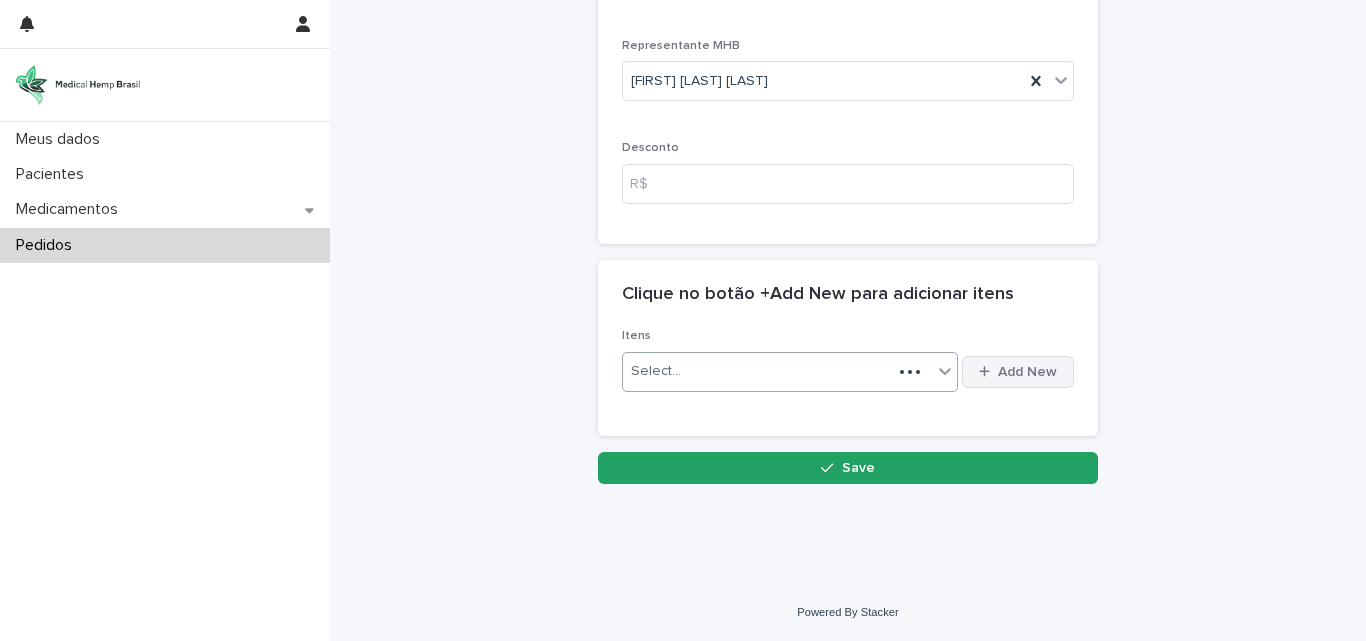 click on "Add New" at bounding box center [1027, 372] 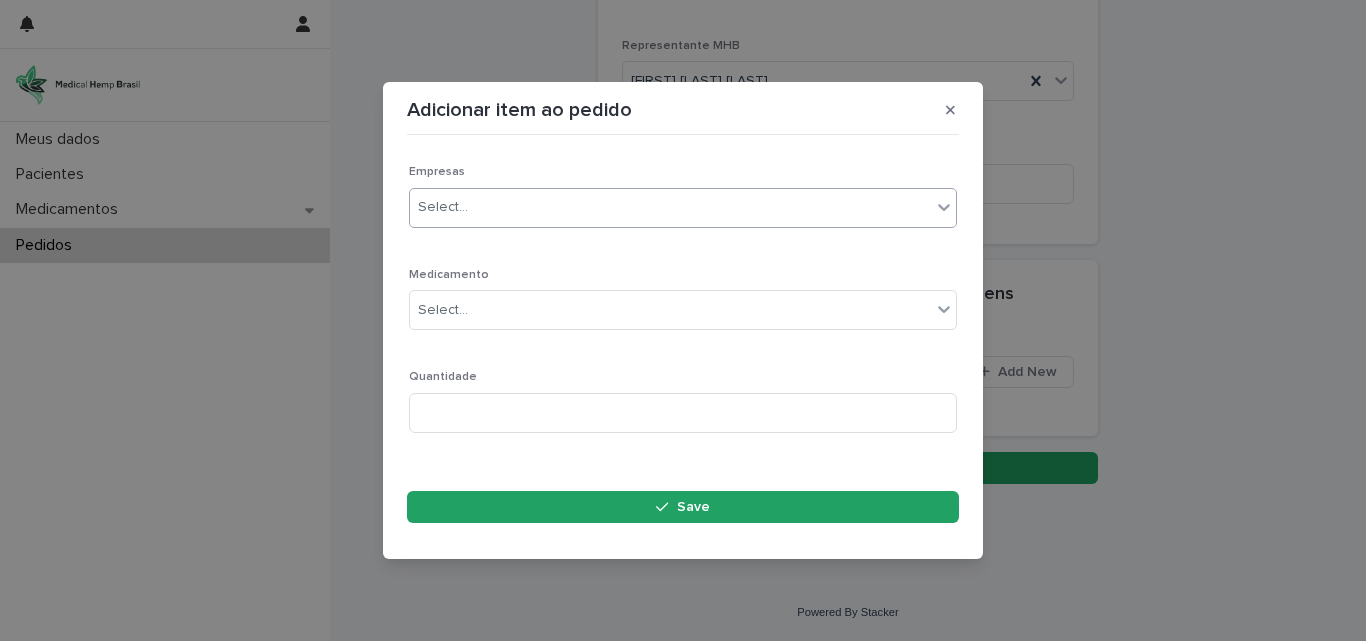 click on "Select..." at bounding box center [670, 207] 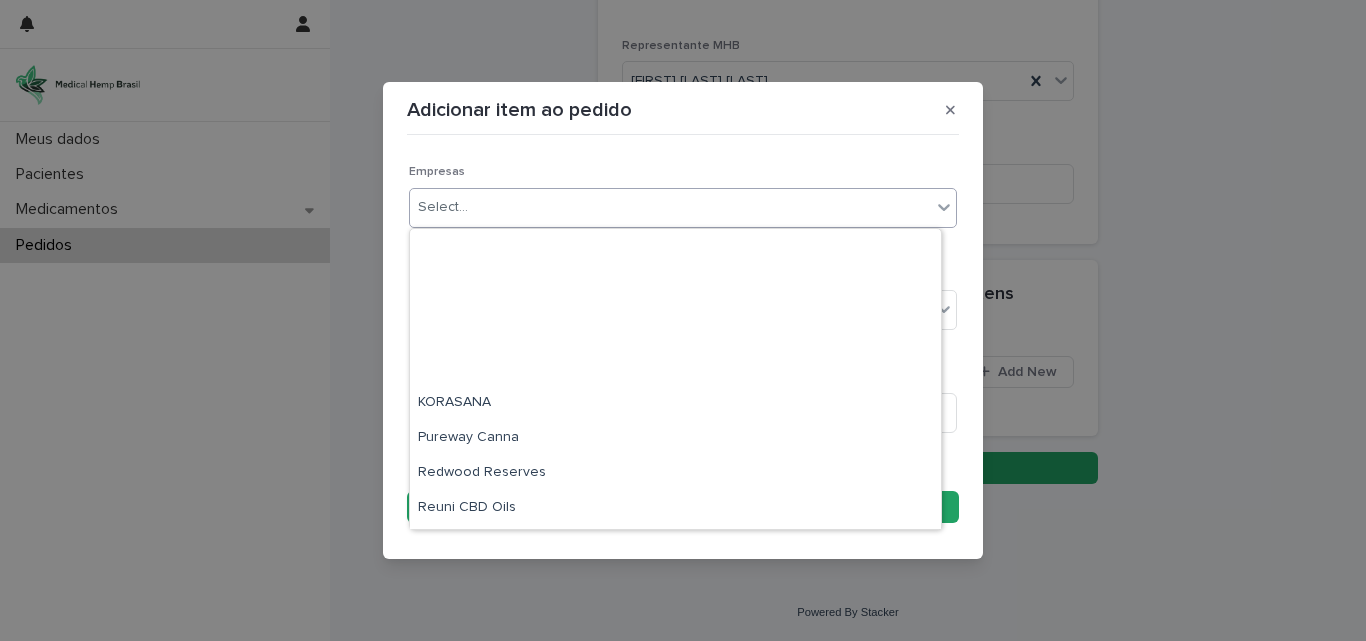 scroll, scrollTop: 365, scrollLeft: 0, axis: vertical 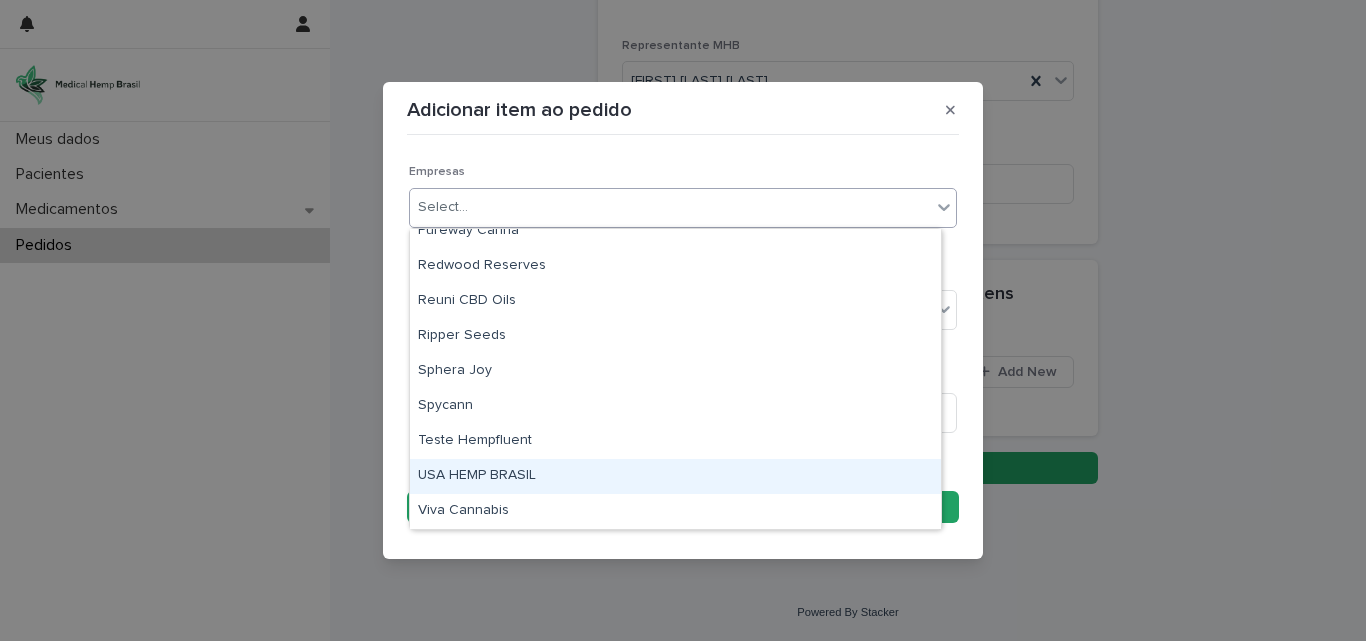 click on "USA HEMP BRASIL" at bounding box center (675, 476) 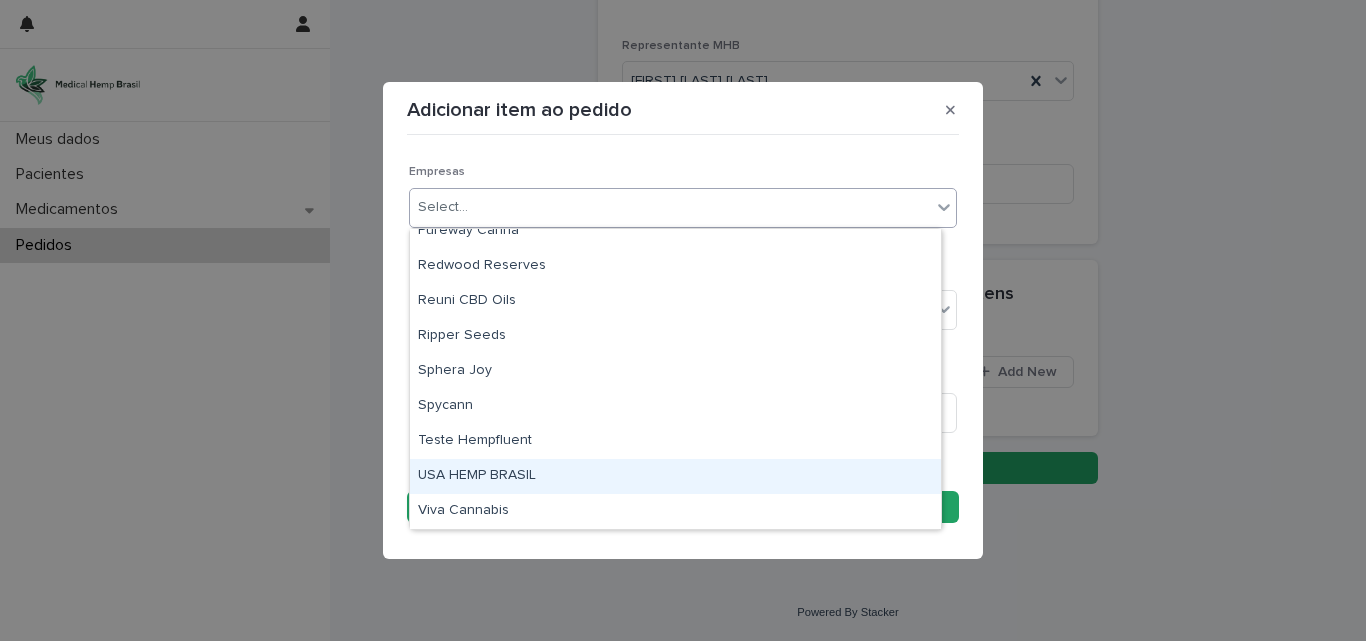 click on "Adicionar item ao pedido Loading... Saving… Loading... Saving… Loading... Saving… Empresas option USA HEMP BRASIL focused, 18 of 19. 19 results available. Use Up and Down to choose options, press Enter to select the currently focused option, press Escape to exit the menu, press Tab to select the option and exit the menu. Select... Medicamento Select... Quantidade Sorry, there was an error saving your record. Please try again. Please fill out the required fields above. Save" at bounding box center [683, 320] 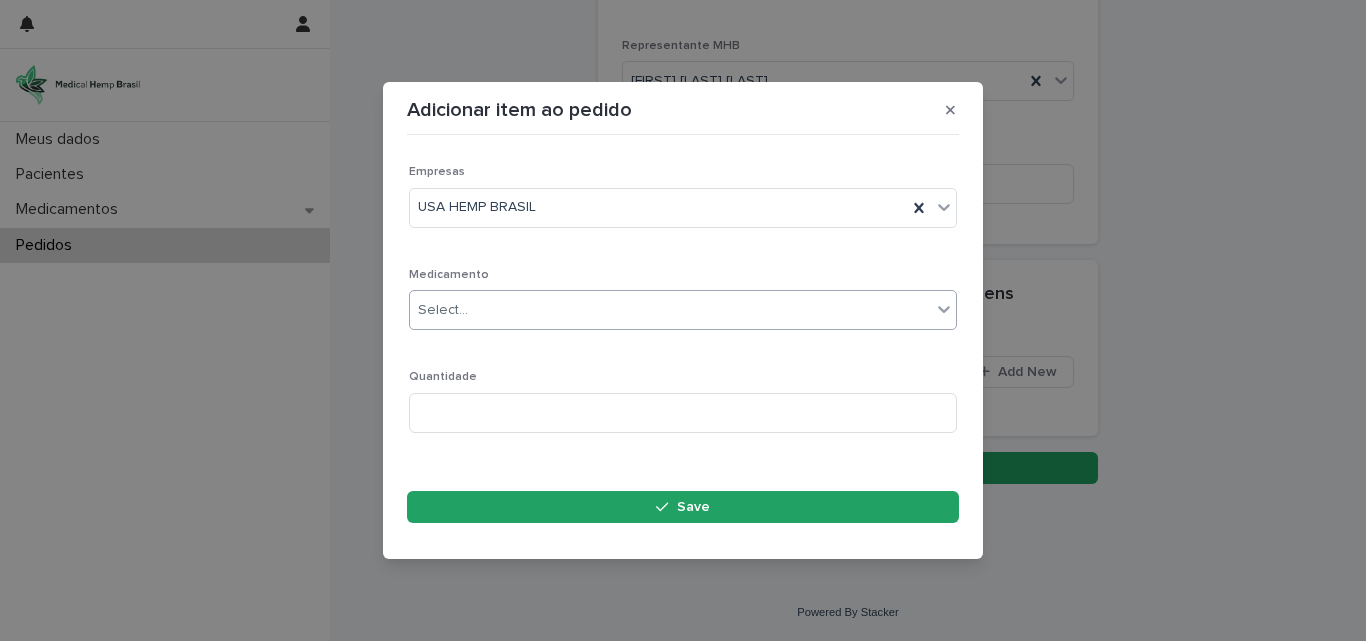 click on "Select..." at bounding box center [670, 310] 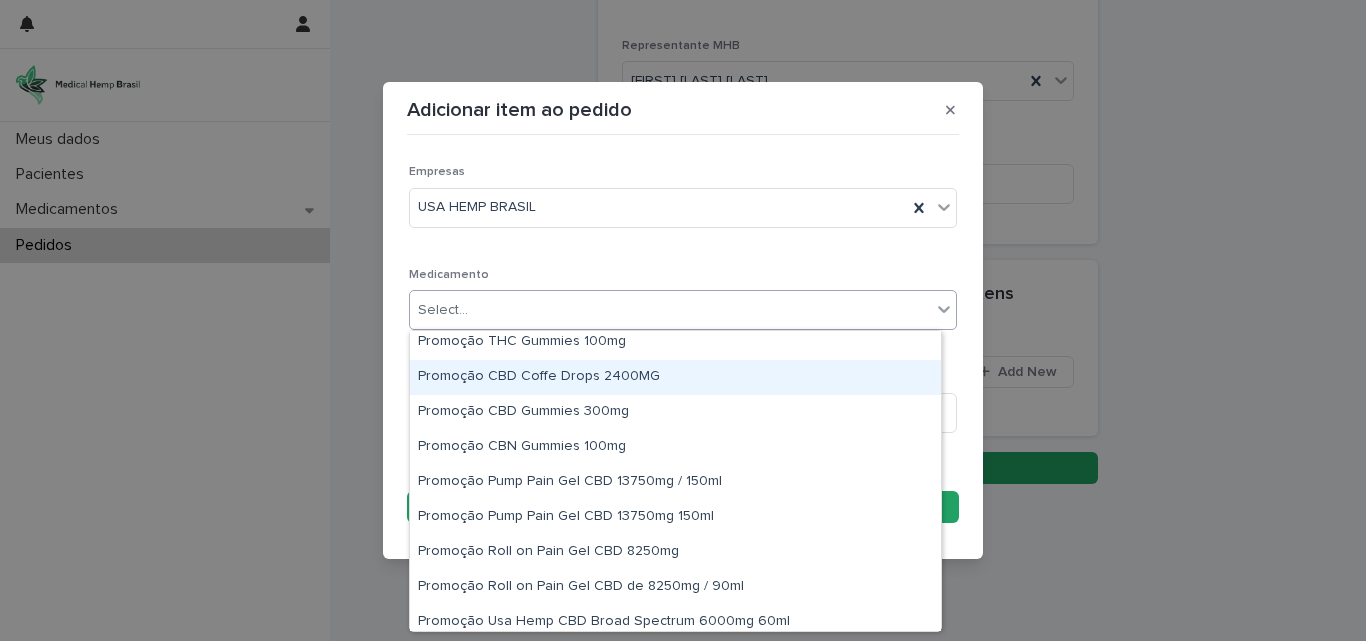 scroll, scrollTop: 300, scrollLeft: 0, axis: vertical 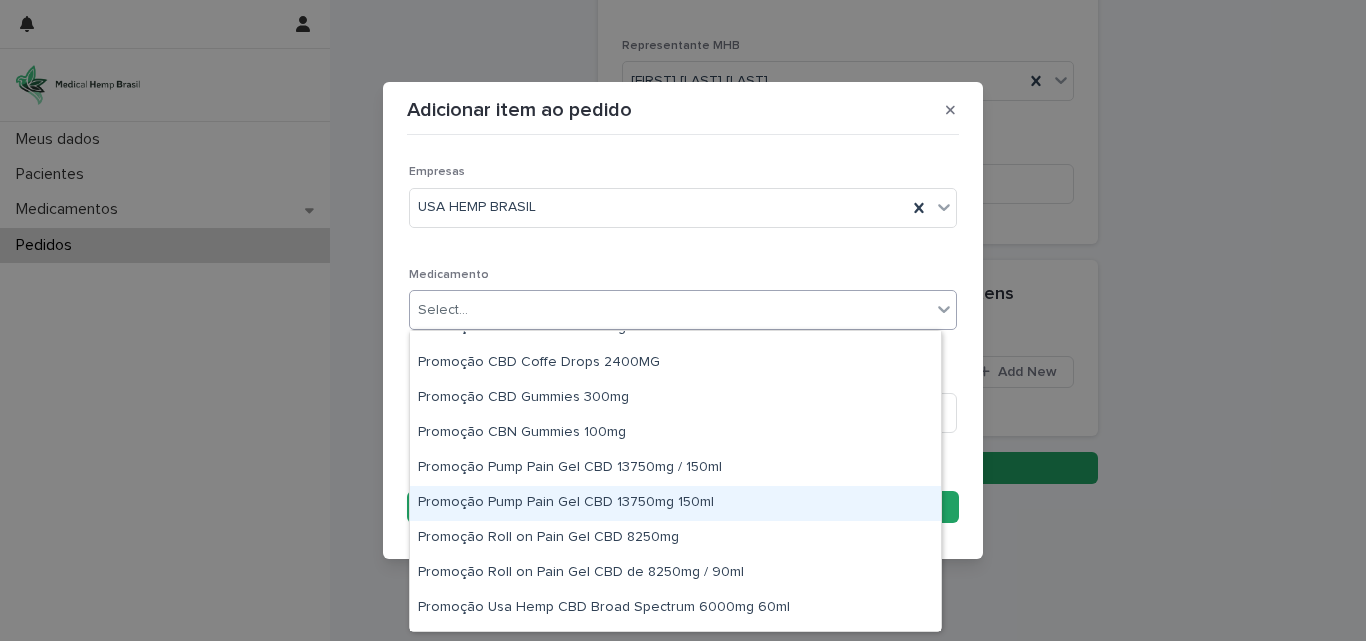 click on "Promoção Pump Pain Gel CBD 13750mg 150ml" at bounding box center (675, 503) 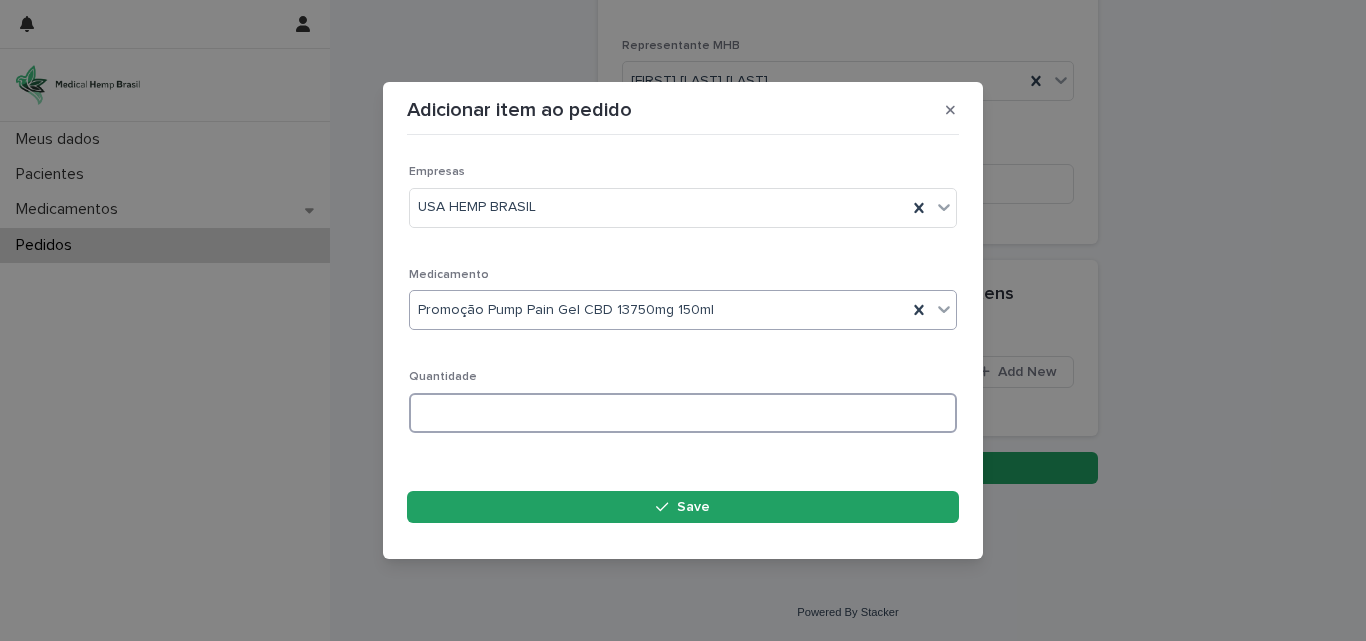 click at bounding box center (683, 413) 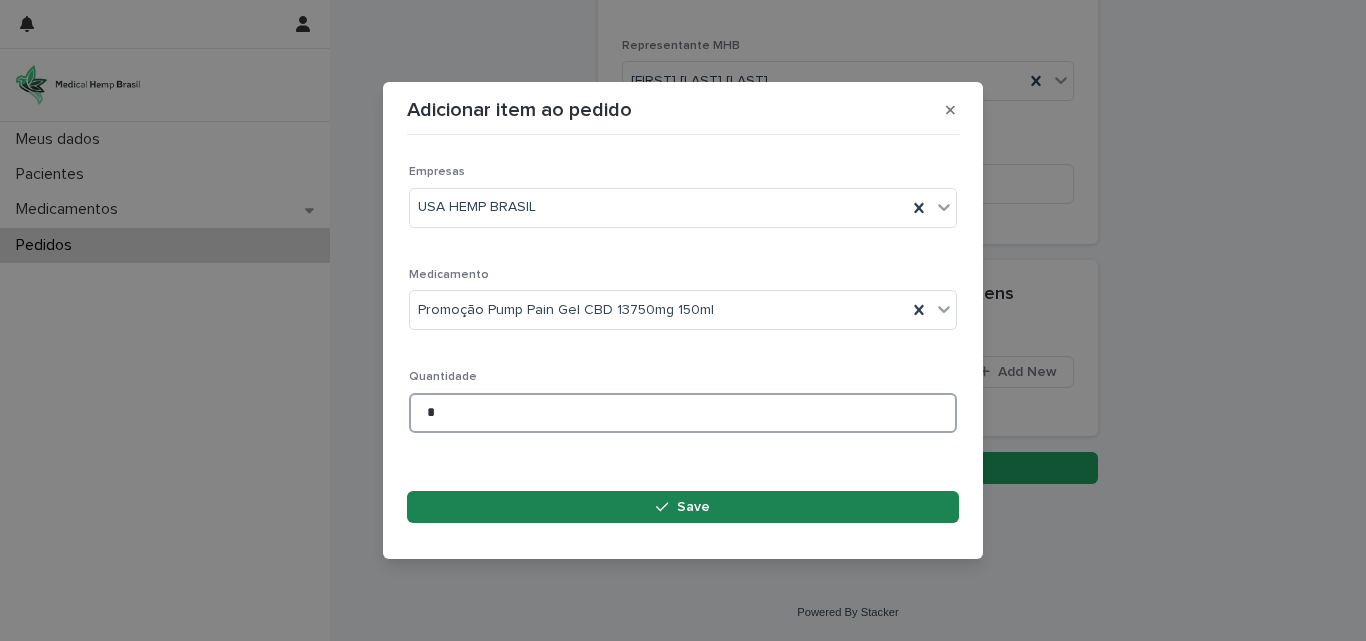 type on "*" 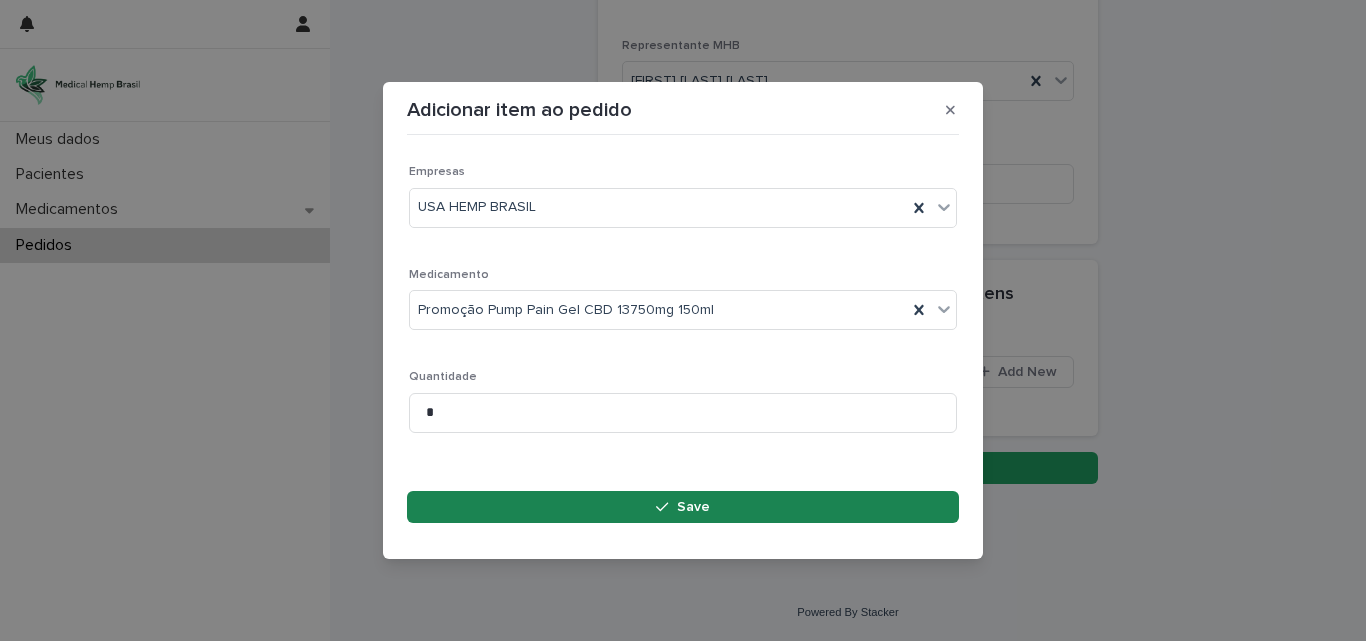 click on "Save" at bounding box center [683, 507] 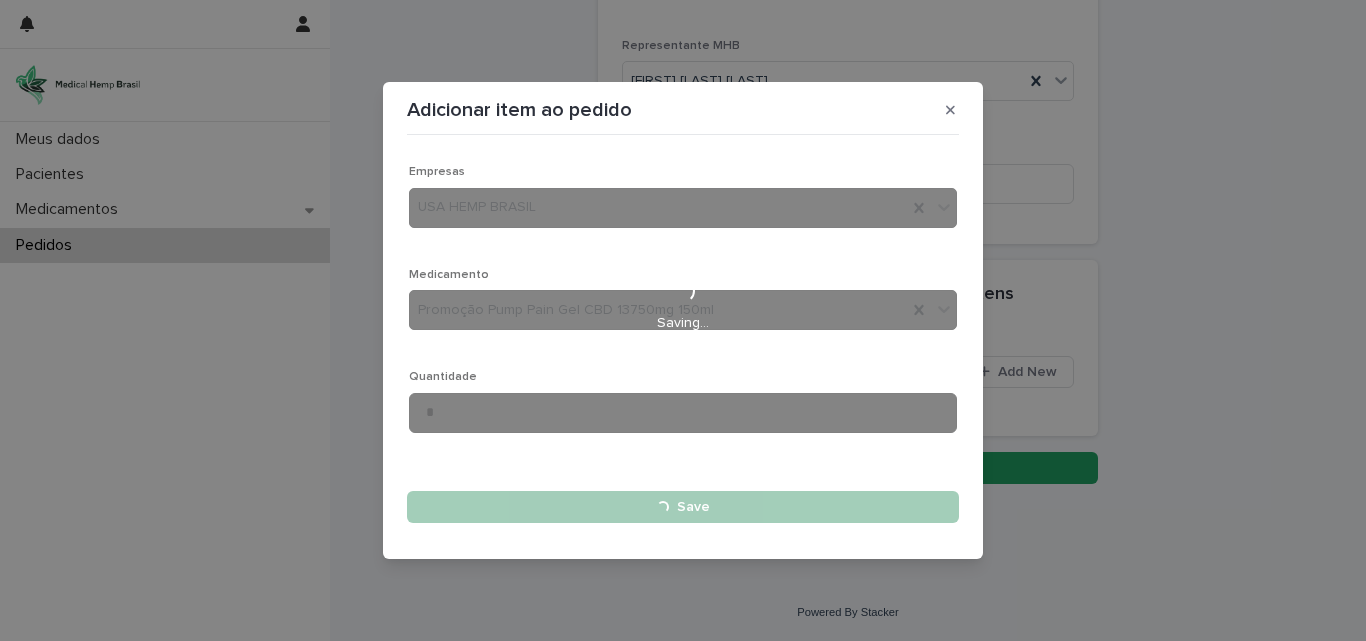 type 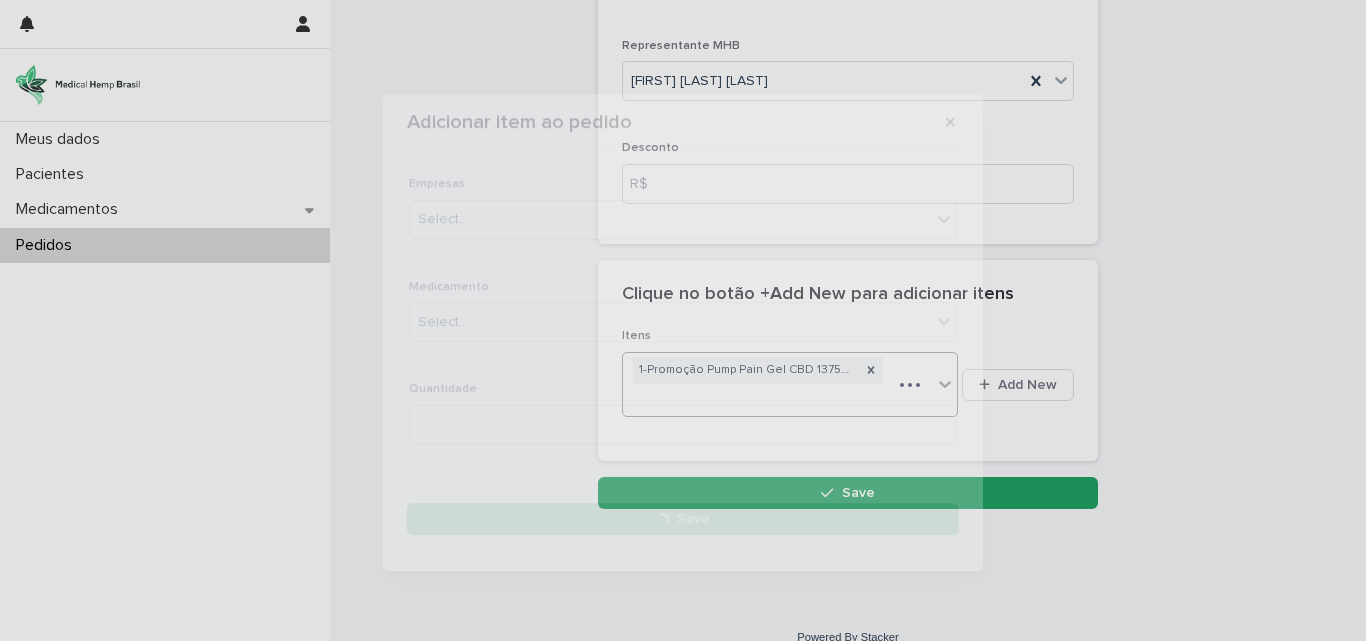 scroll, scrollTop: 219, scrollLeft: 0, axis: vertical 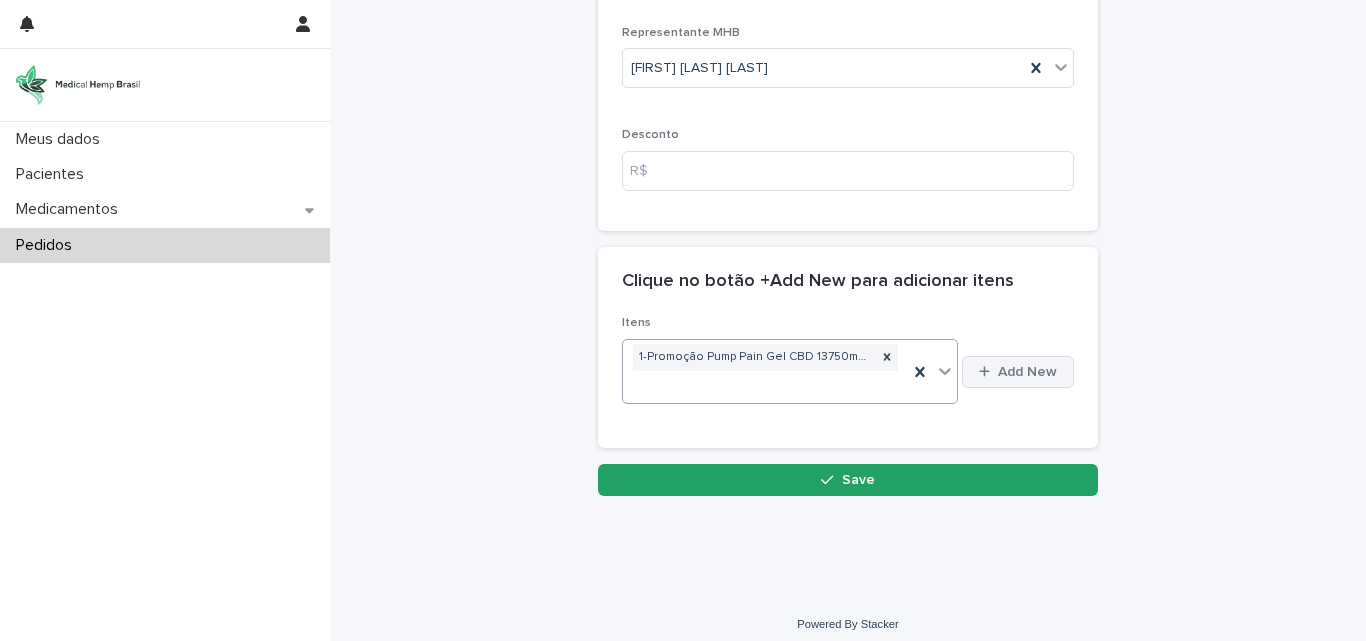 click 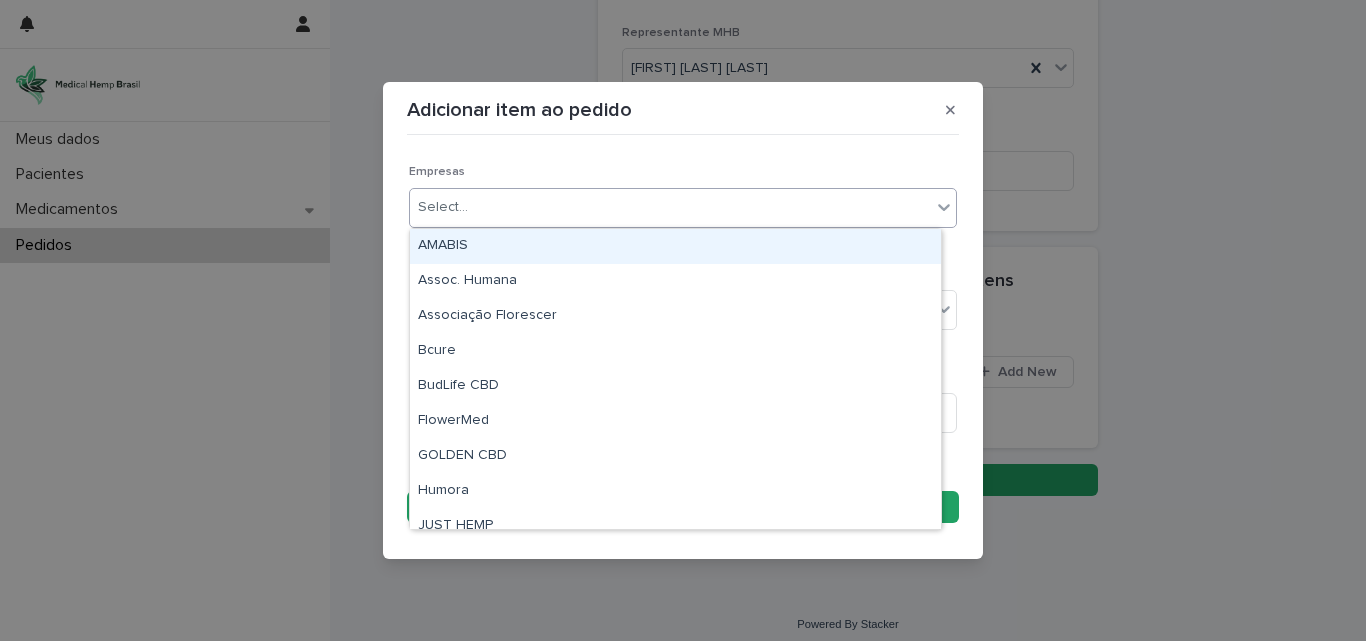 click on "Select..." at bounding box center (443, 207) 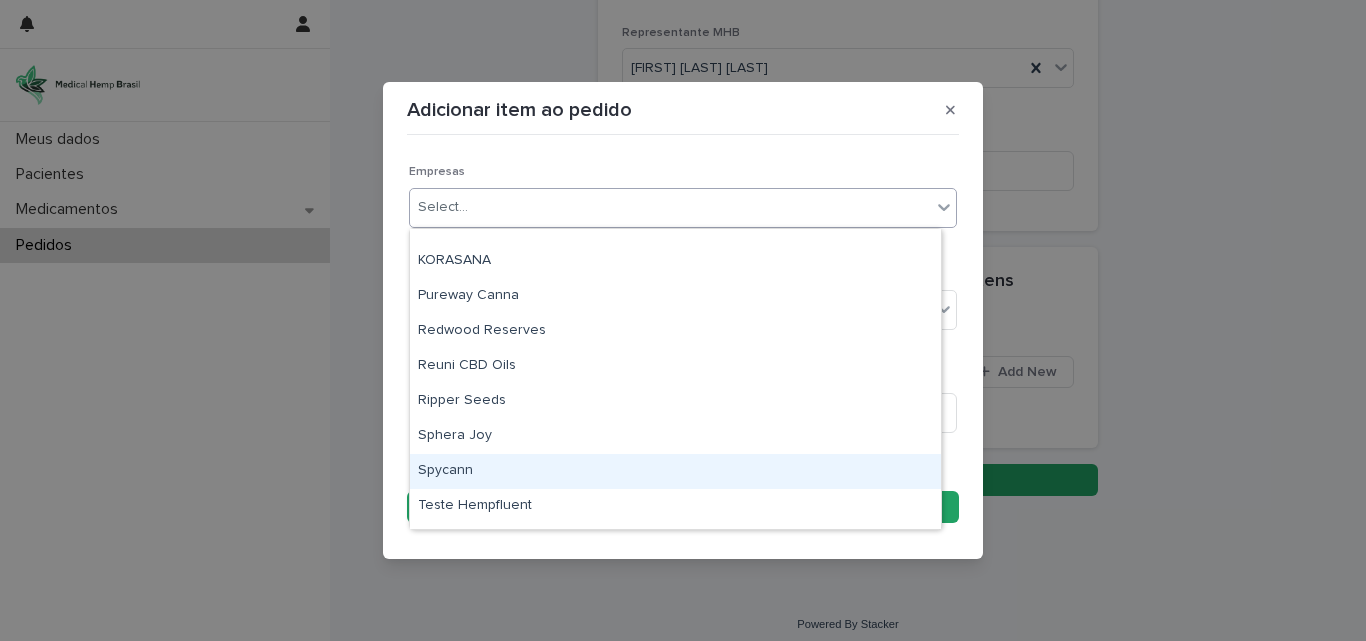scroll, scrollTop: 365, scrollLeft: 0, axis: vertical 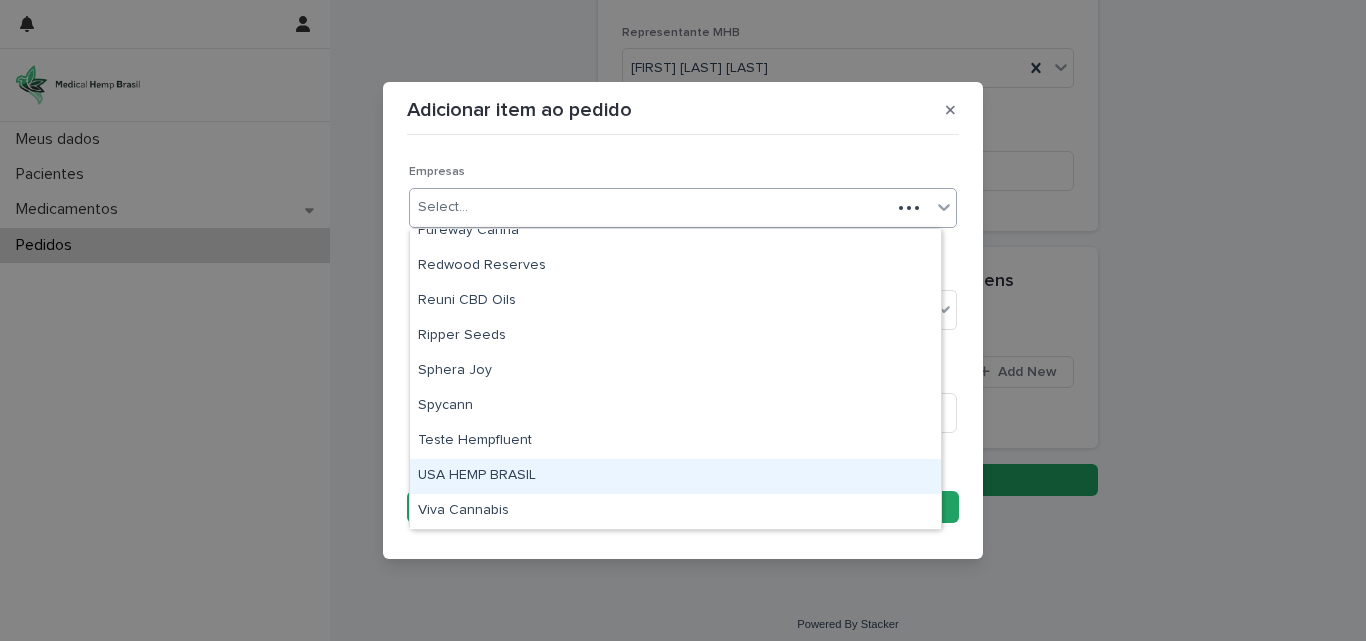 click on "USA HEMP BRASIL" at bounding box center (675, 476) 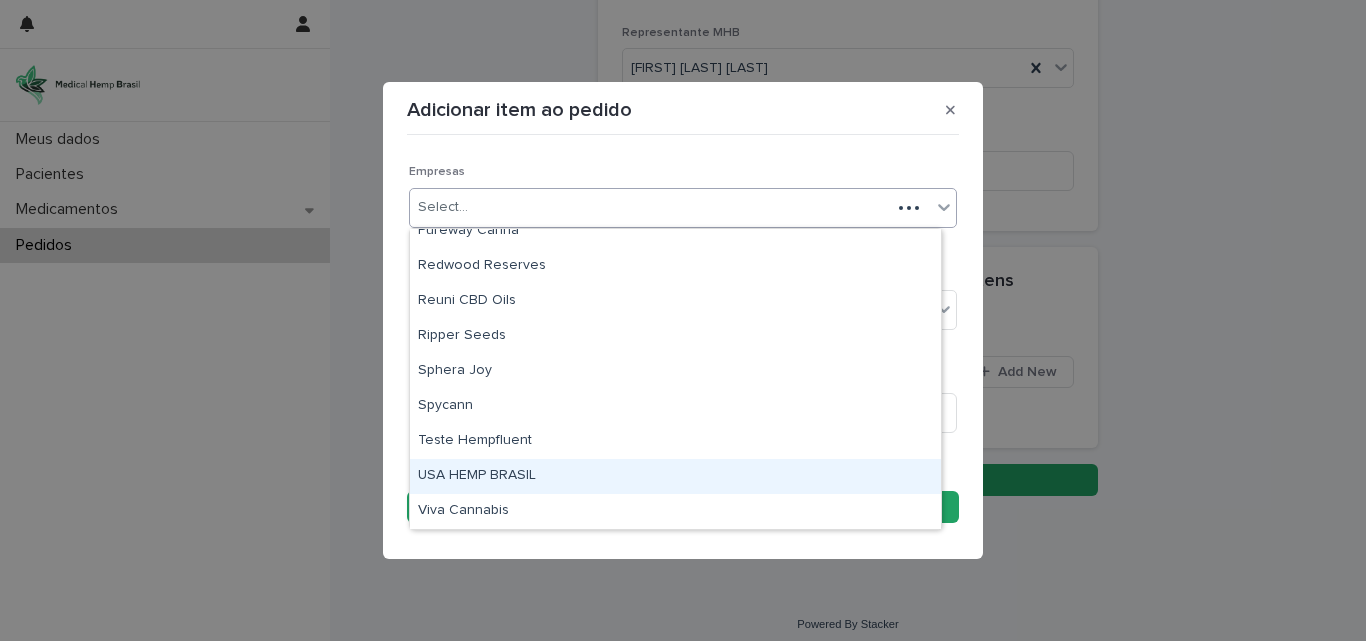 click on "Adicionar item ao pedido Loading... Saving… Loading... Saving… Loading... Saving… Empresas option USA HEMP BRASIL focused, 18 of 19. 19 results available. Use Up and Down to choose options, press Enter to select the currently focused option, press Escape to exit the menu, press Tab to select the option and exit the menu. Select... Medicamento Select... Quantidade Sorry, there was an error saving your record. Please try again. Please fill out the required fields above. Save" at bounding box center (683, 320) 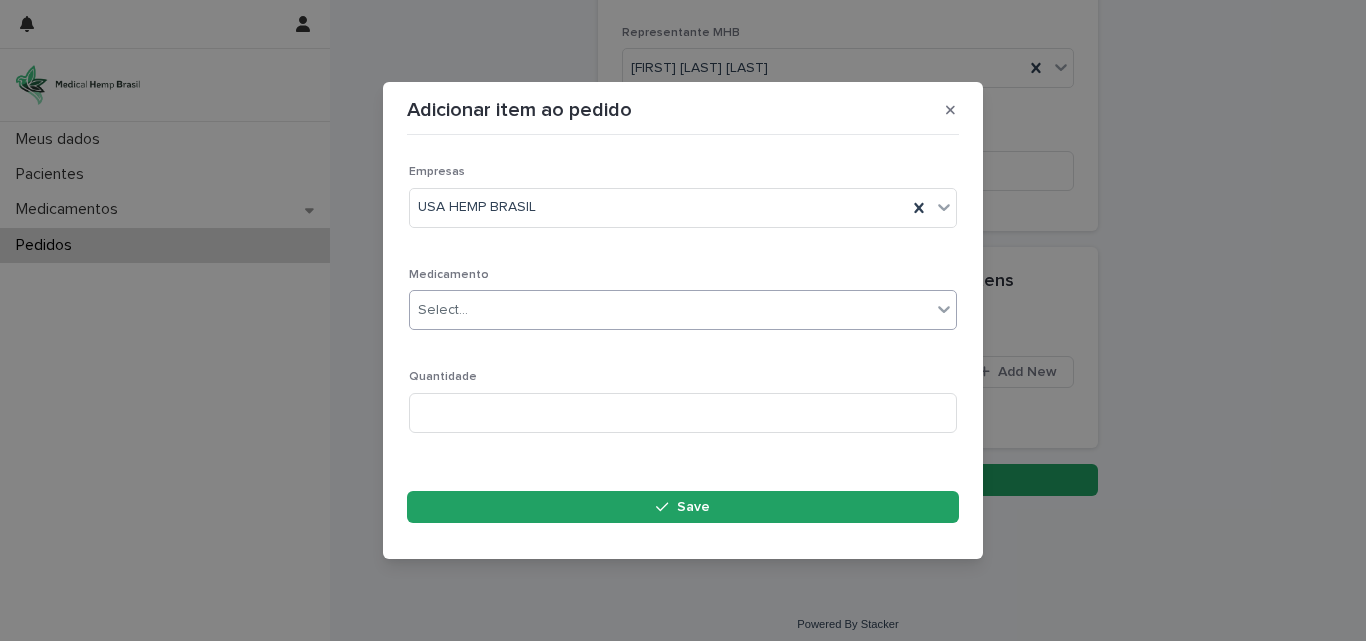 click on "Select..." at bounding box center (670, 310) 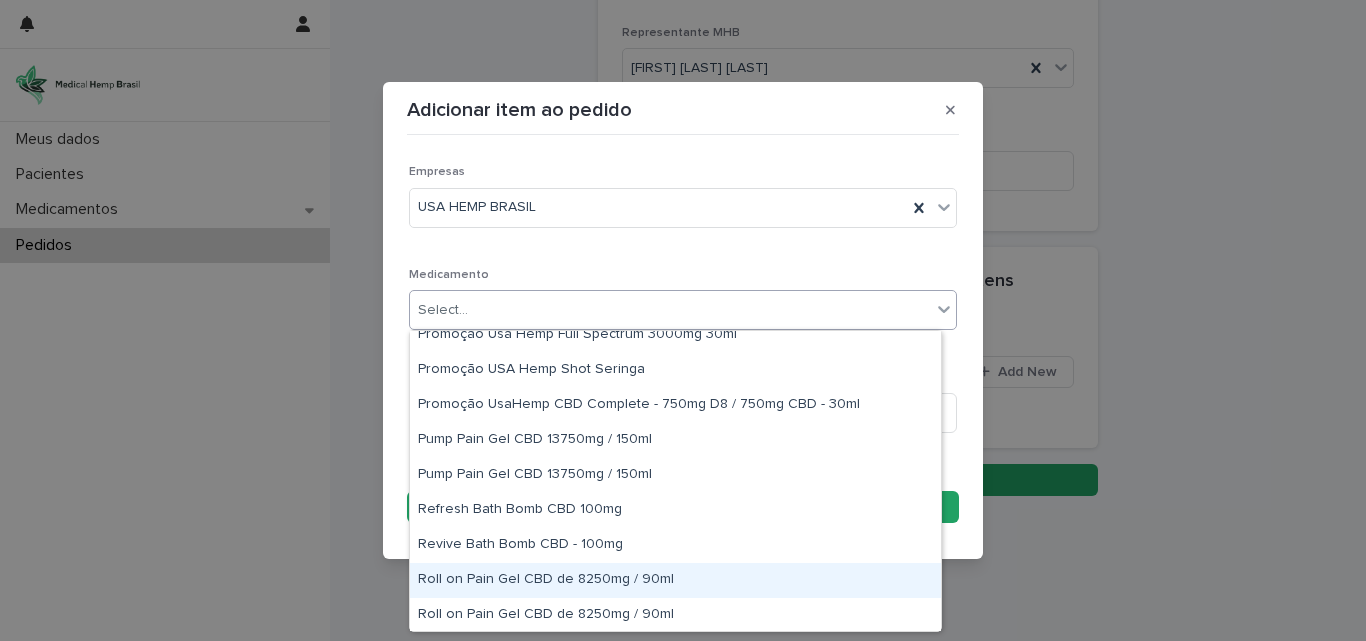 scroll, scrollTop: 800, scrollLeft: 0, axis: vertical 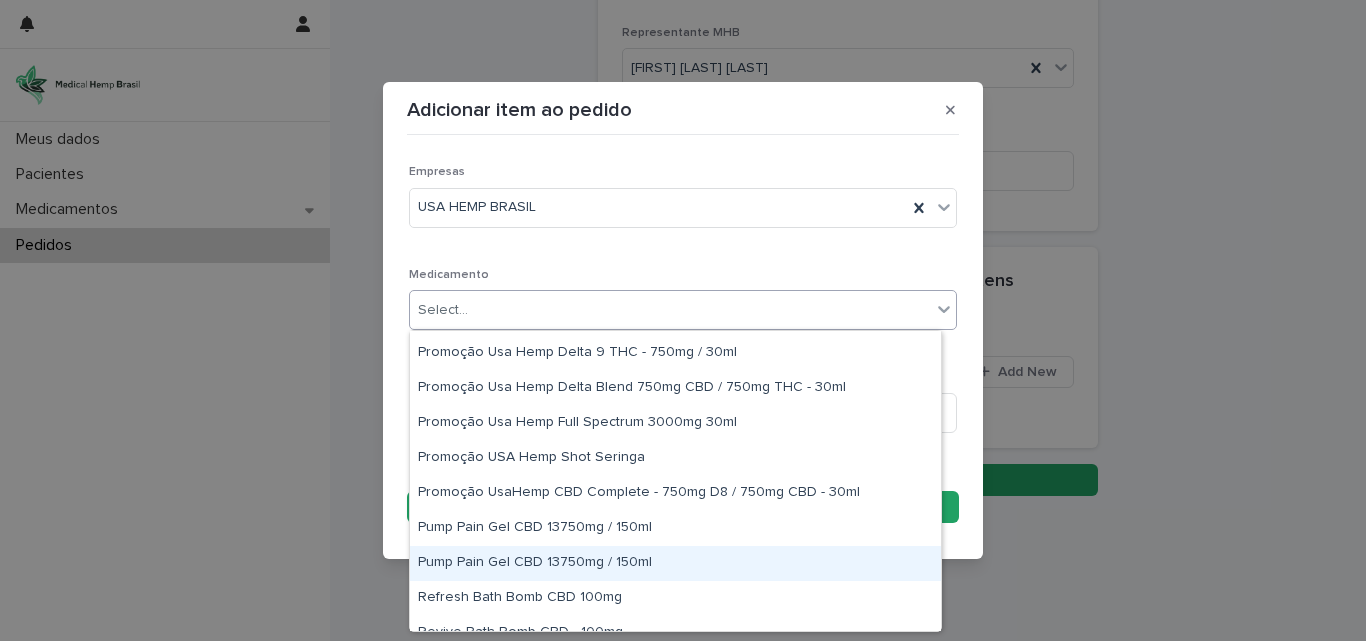 click on "Pump Pain Gel CBD 13750mg / 150ml" at bounding box center (675, 563) 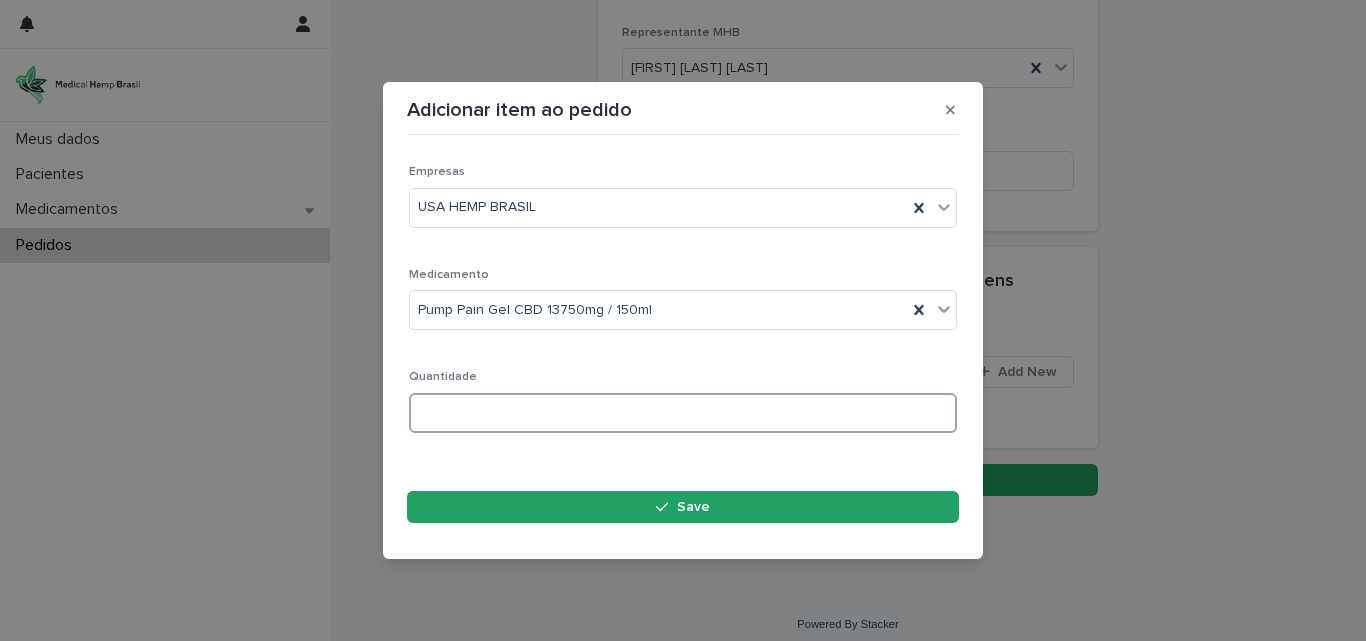 click at bounding box center (683, 413) 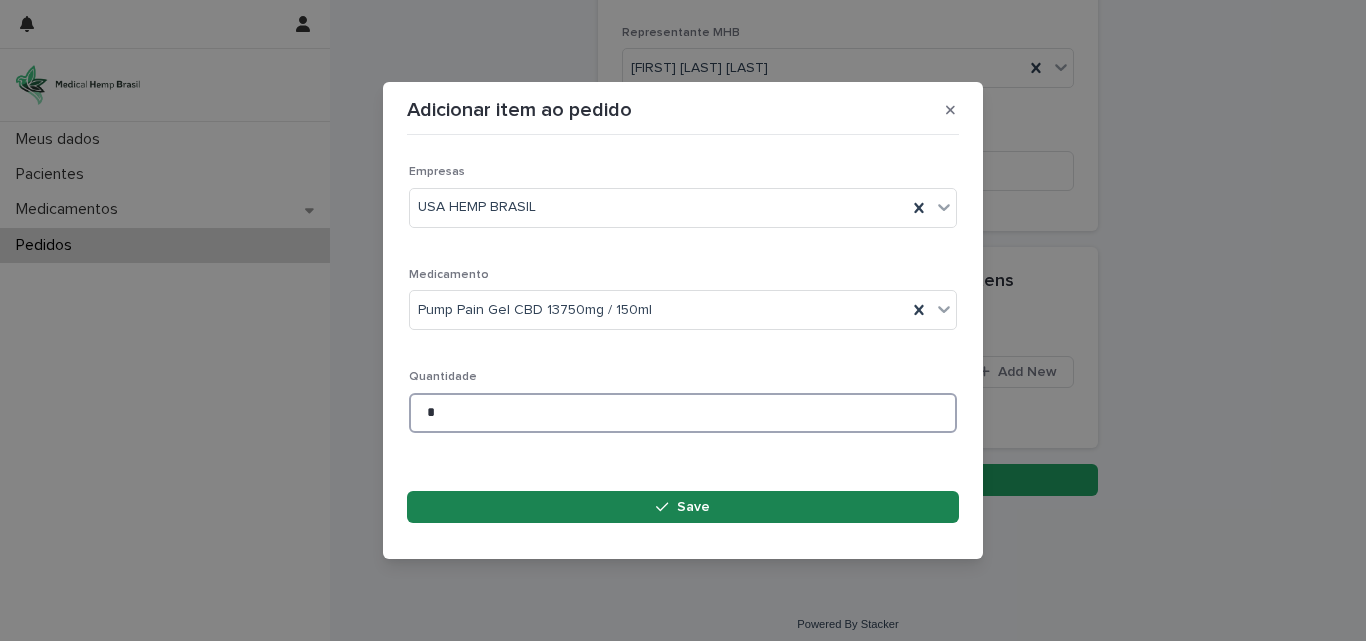 type on "*" 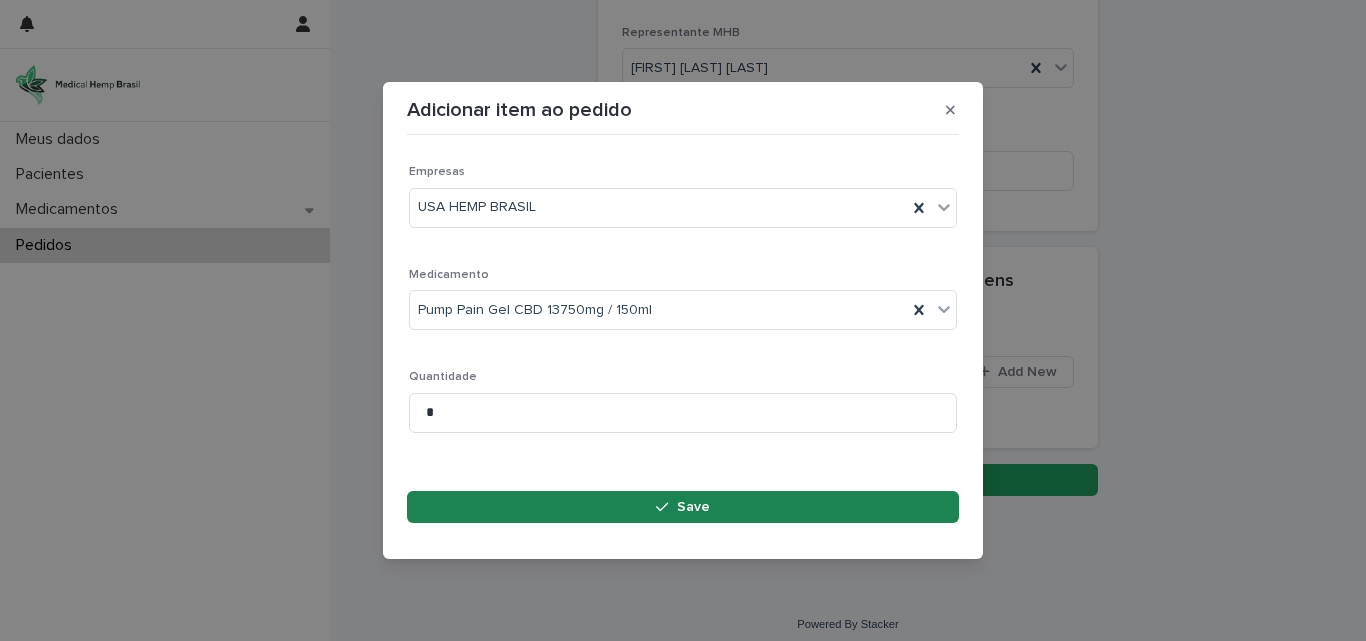 click on "Save" at bounding box center (683, 507) 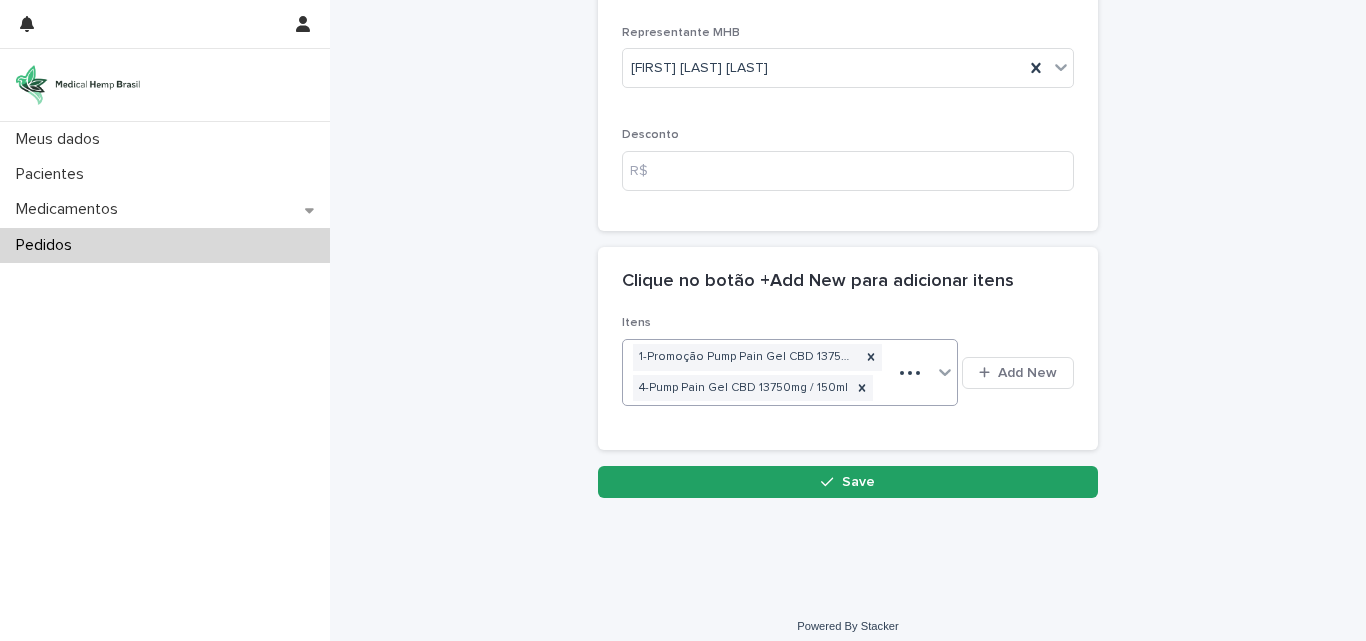 scroll, scrollTop: 220, scrollLeft: 0, axis: vertical 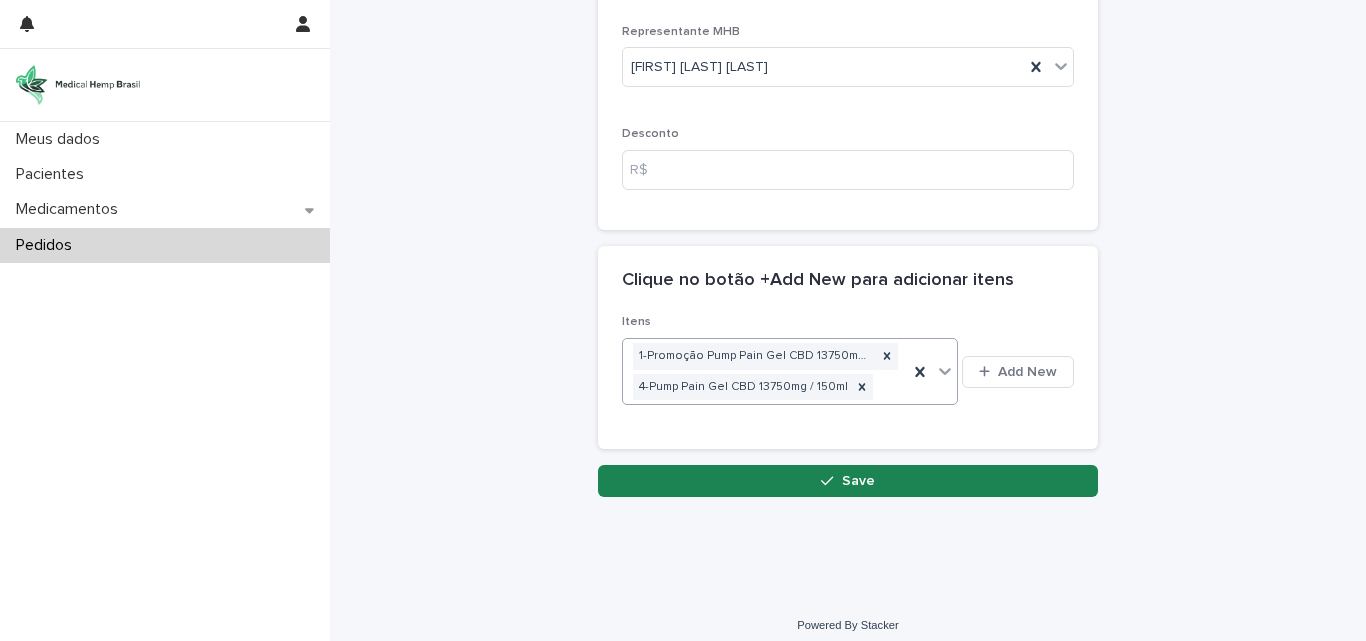 click on "Save" at bounding box center [848, 481] 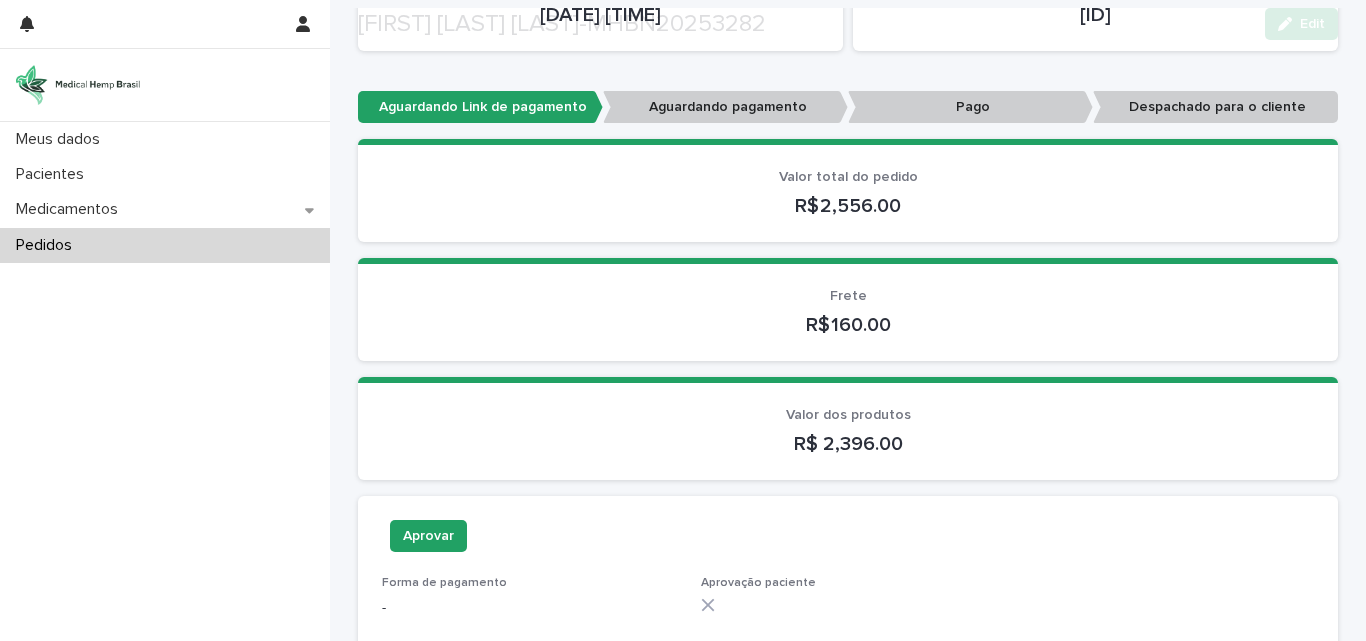 scroll, scrollTop: 200, scrollLeft: 0, axis: vertical 